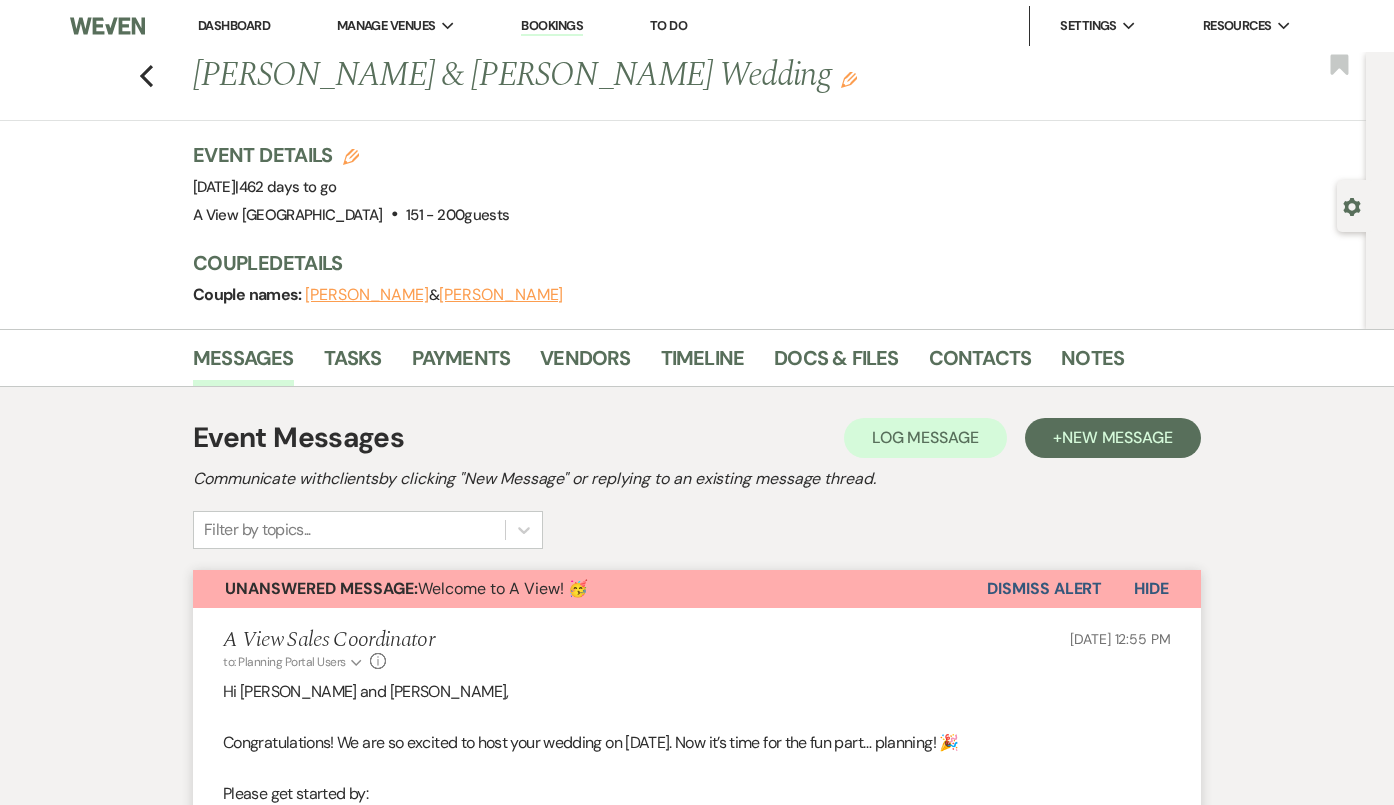 scroll, scrollTop: 1429, scrollLeft: 0, axis: vertical 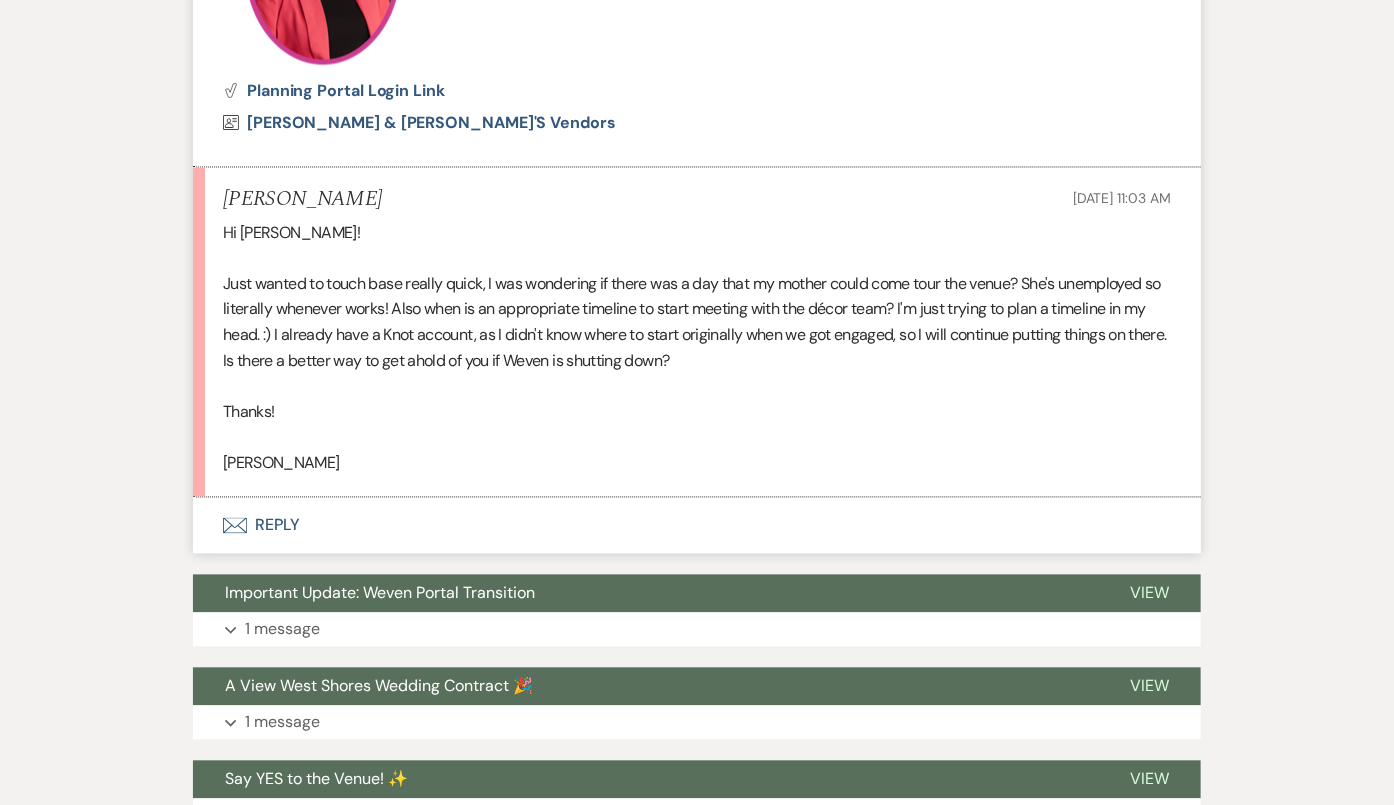 click on "Envelope Reply" at bounding box center (697, 526) 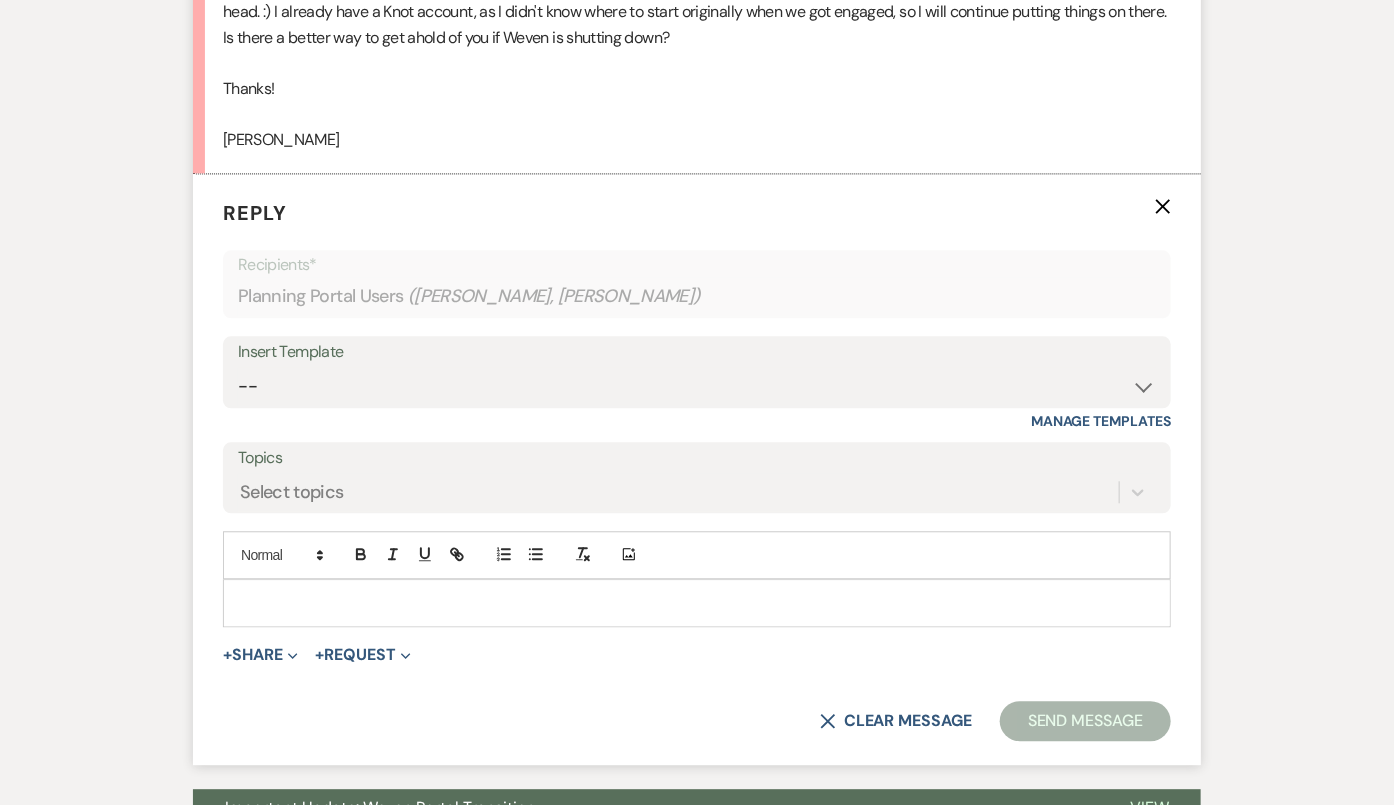 scroll, scrollTop: 1754, scrollLeft: 0, axis: vertical 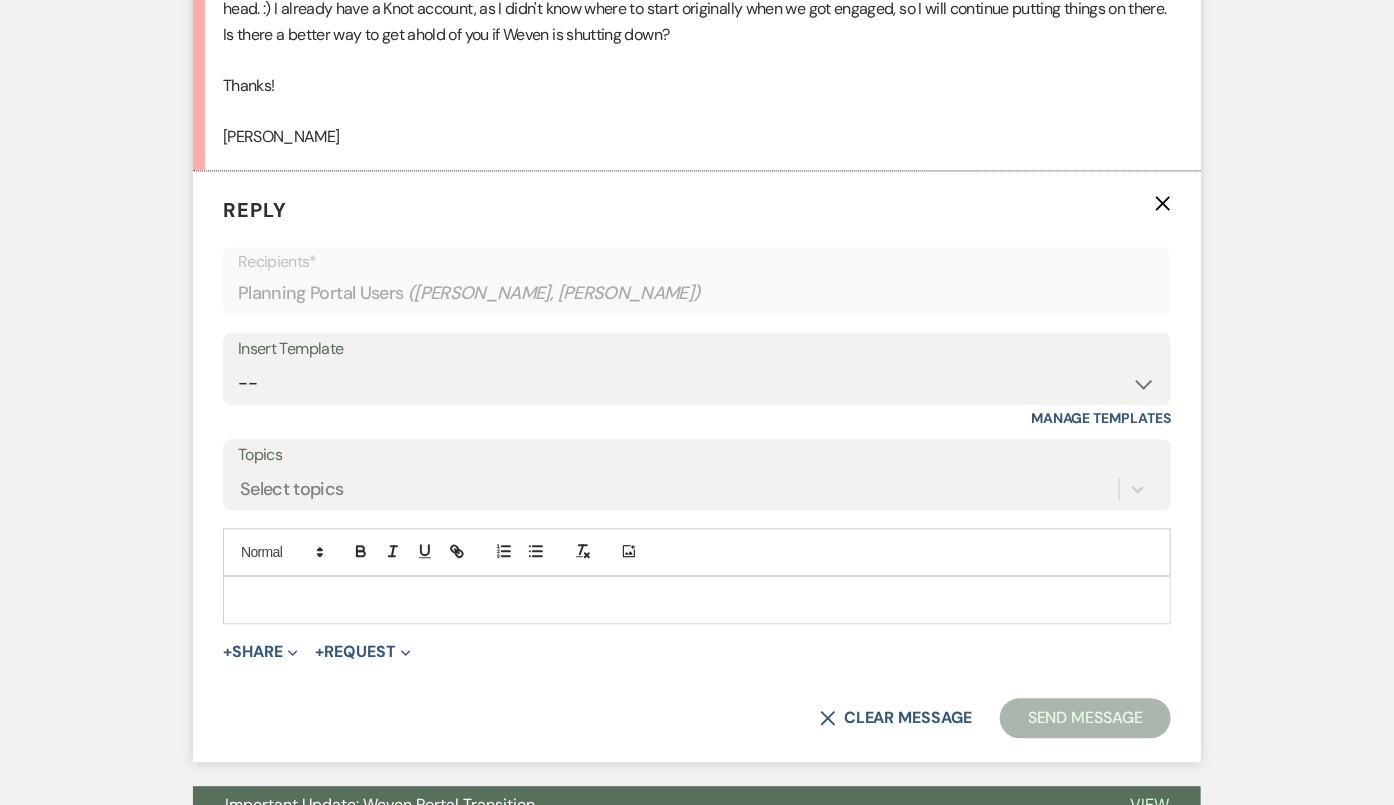 click at bounding box center (697, 600) 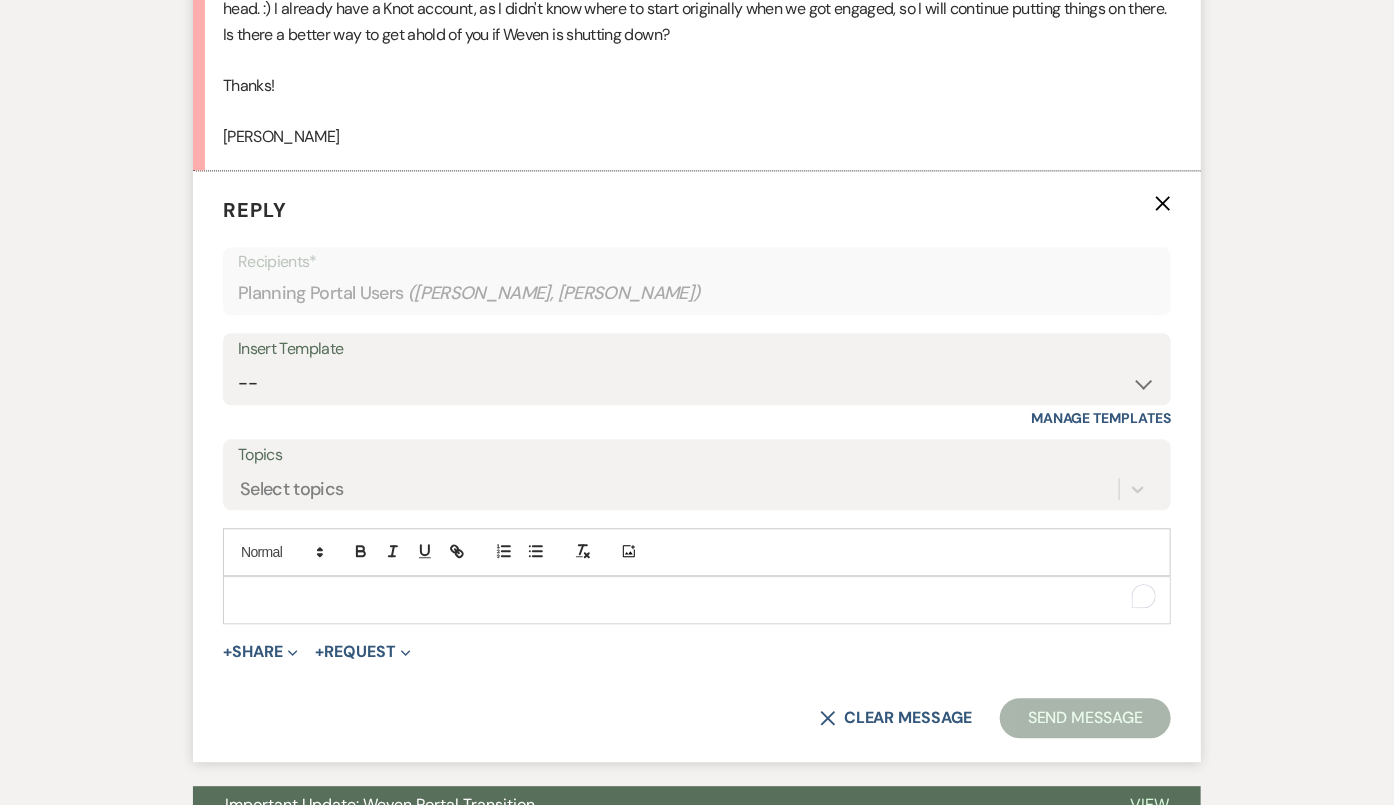 type 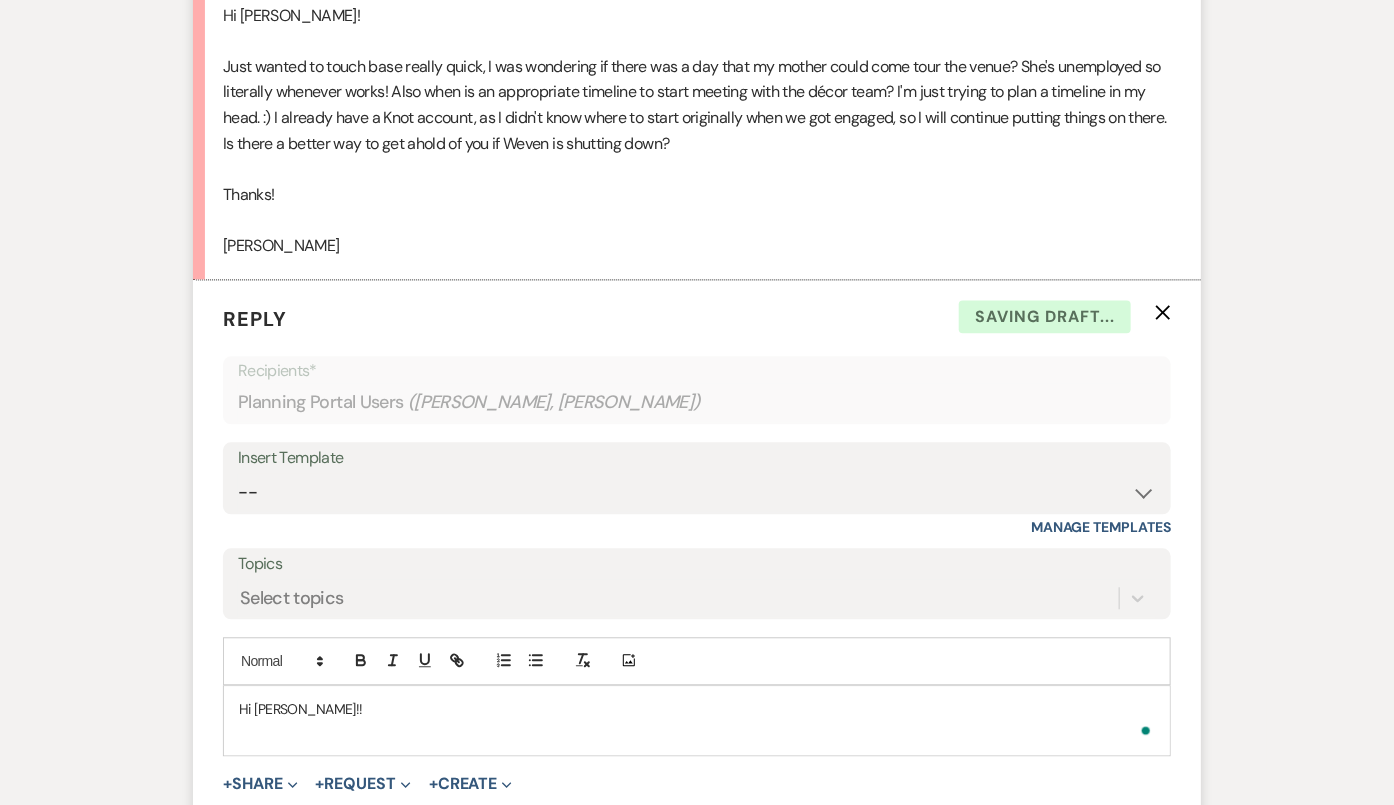 scroll, scrollTop: 1644, scrollLeft: 0, axis: vertical 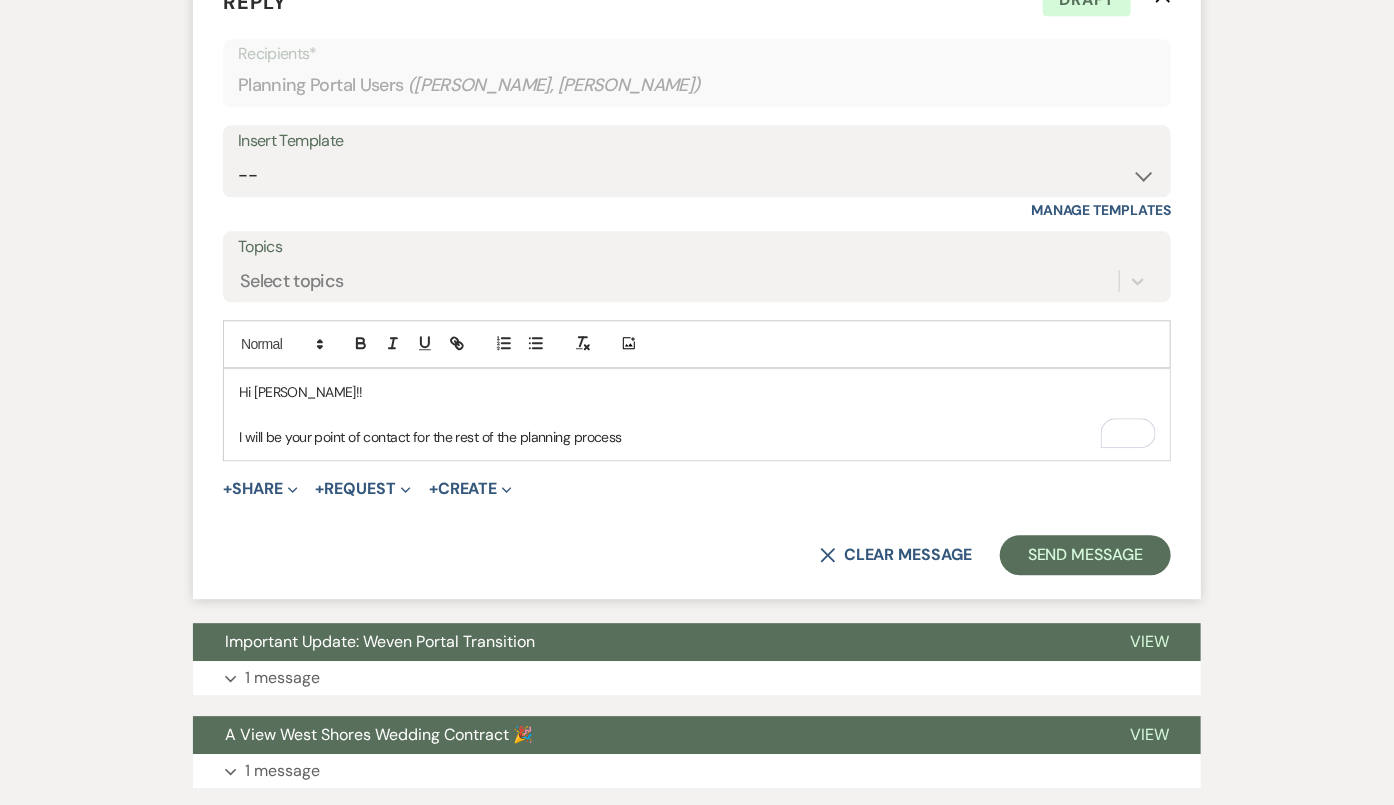 click on "I will be your point of contact for the rest of the planning process" at bounding box center (697, 437) 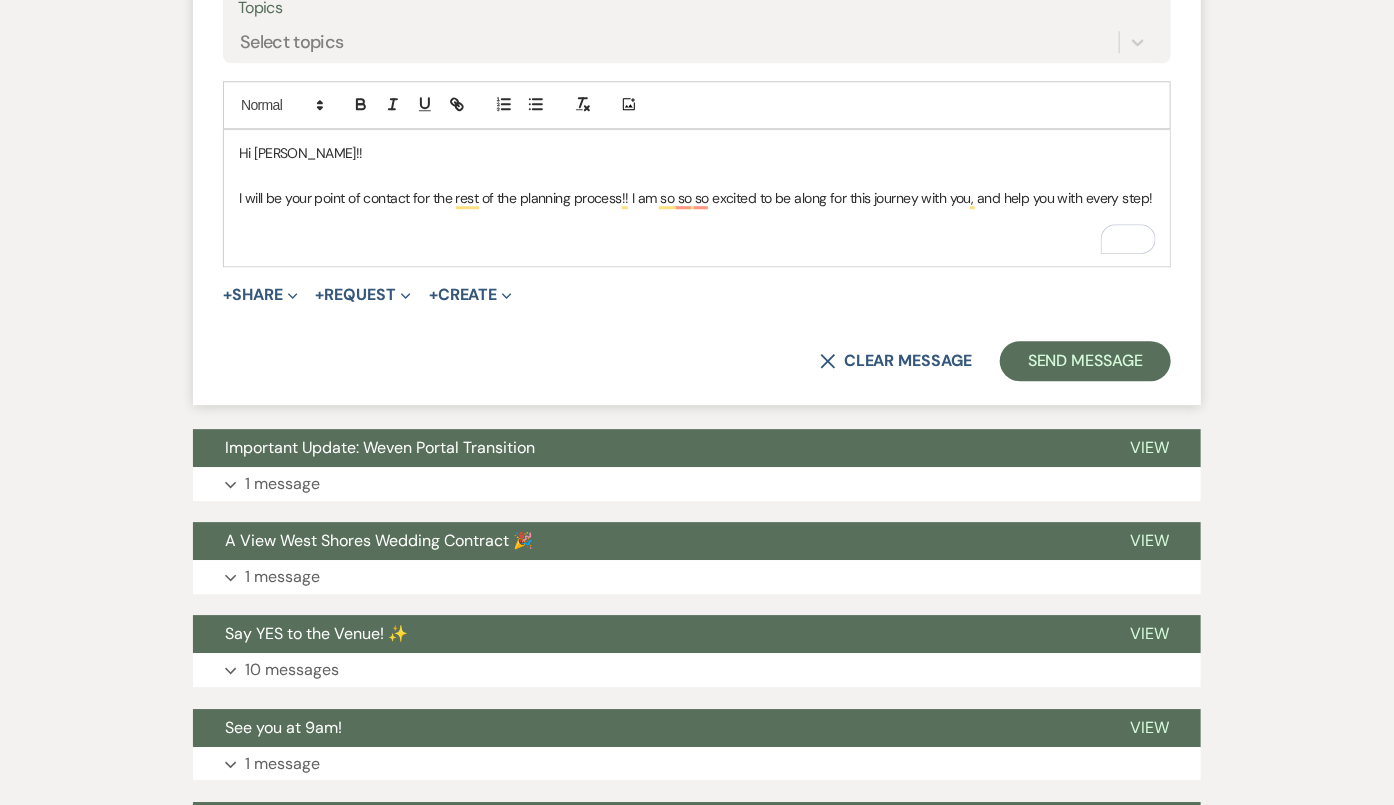 scroll, scrollTop: 2203, scrollLeft: 0, axis: vertical 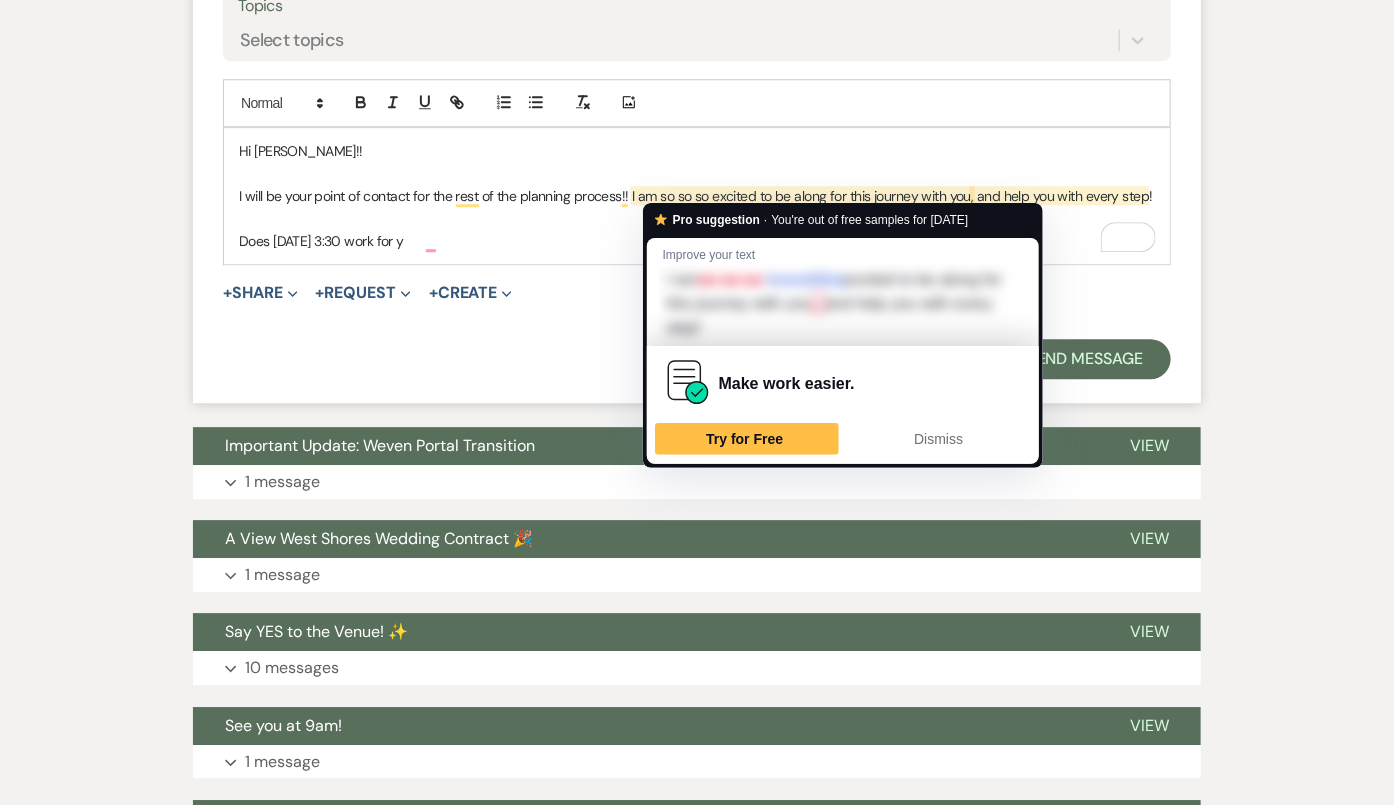 click on "Does [DATE] 3:30 work for y" at bounding box center (697, 241) 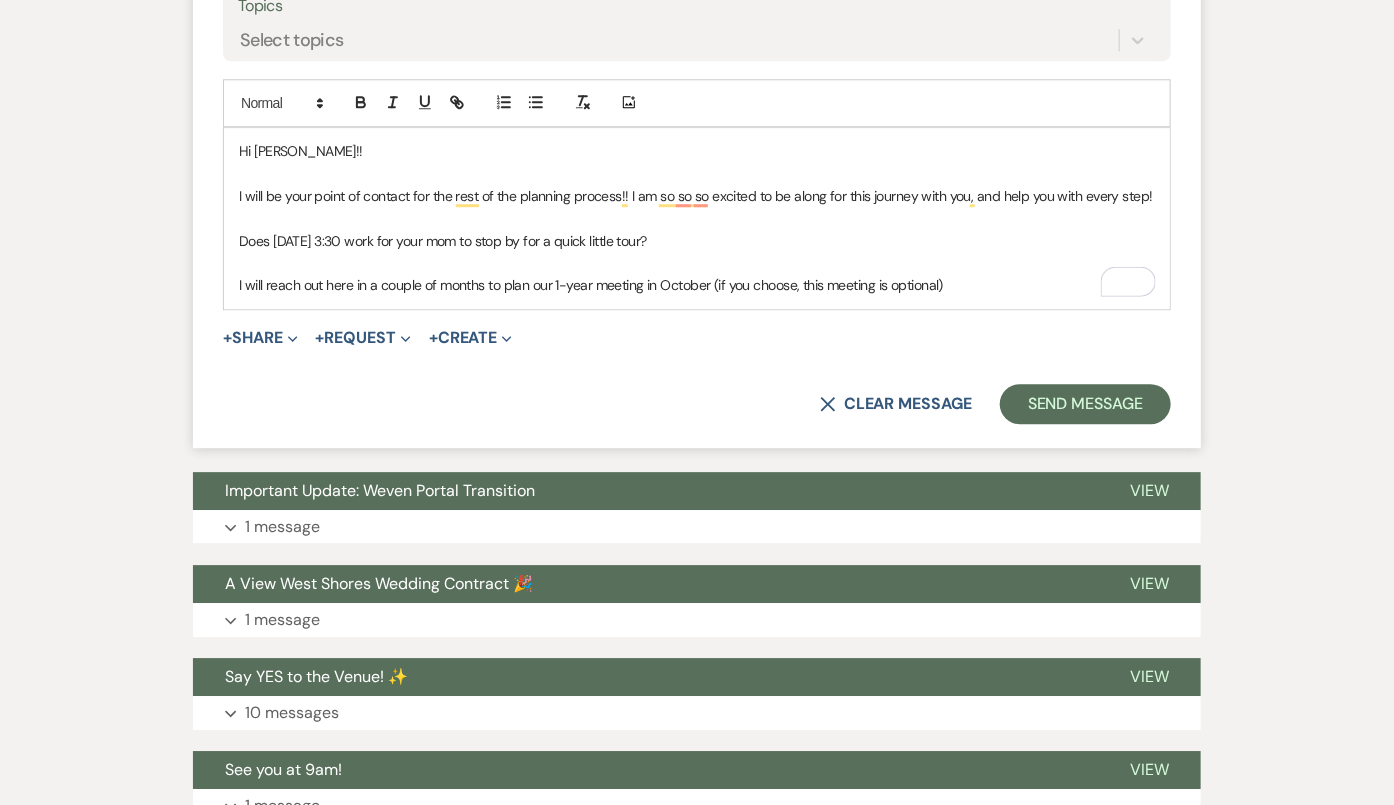 click on "I will reach out here in a couple of months to plan our 1-year meeting in October (if you choose, this meeting is optional)" at bounding box center (697, 285) 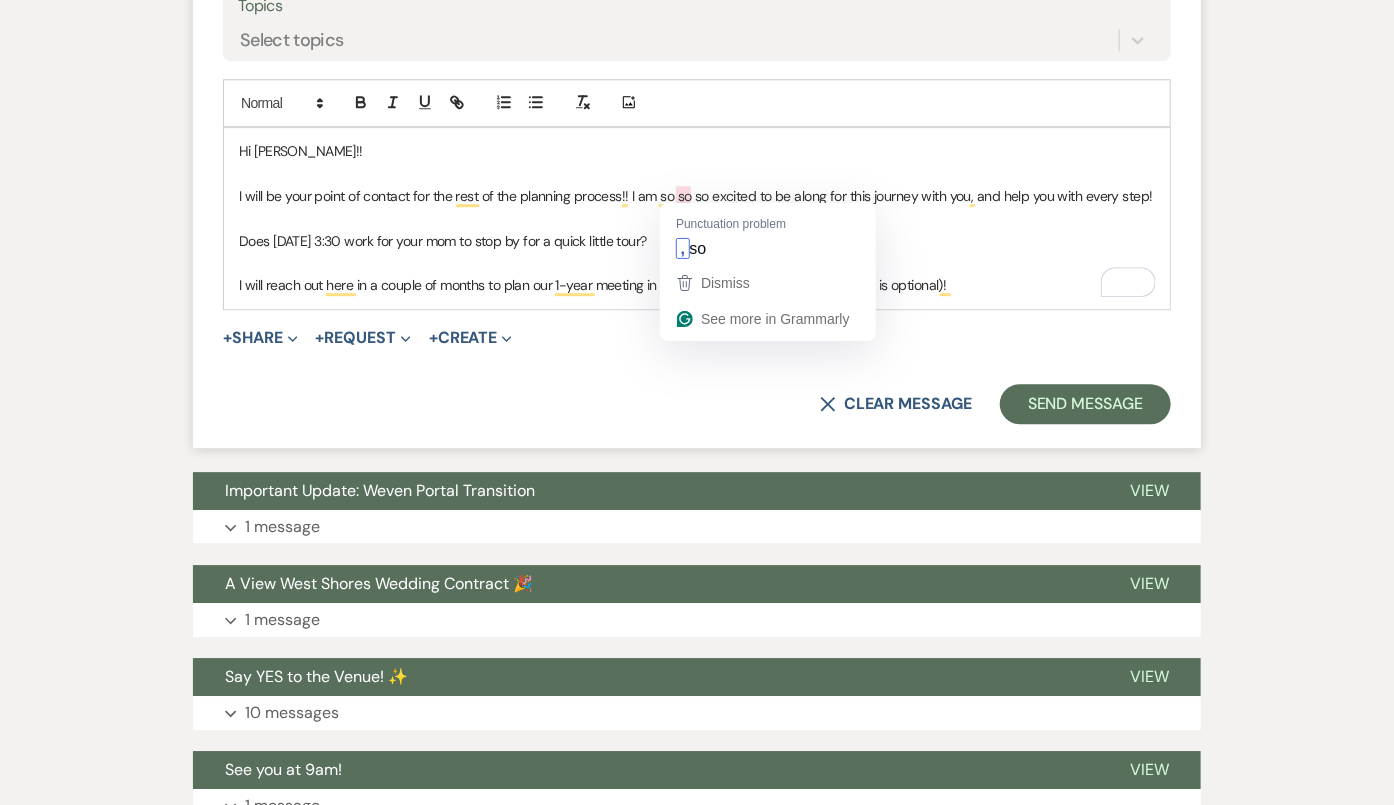 click on "Add Photo" at bounding box center (697, 103) 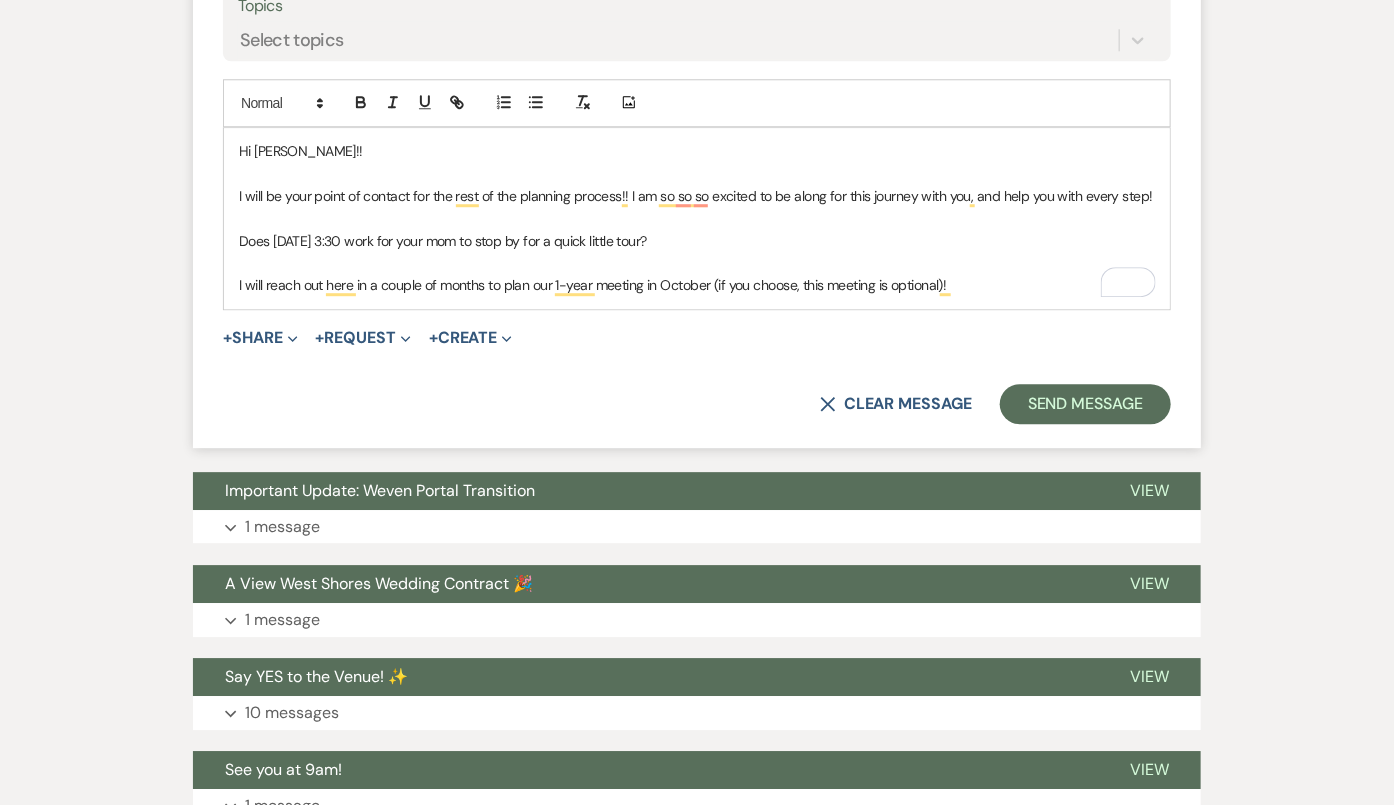 click on "I will reach out here in a couple of months to plan our 1-year meeting in October (if you choose, this meeting is optional)!" at bounding box center (697, 285) 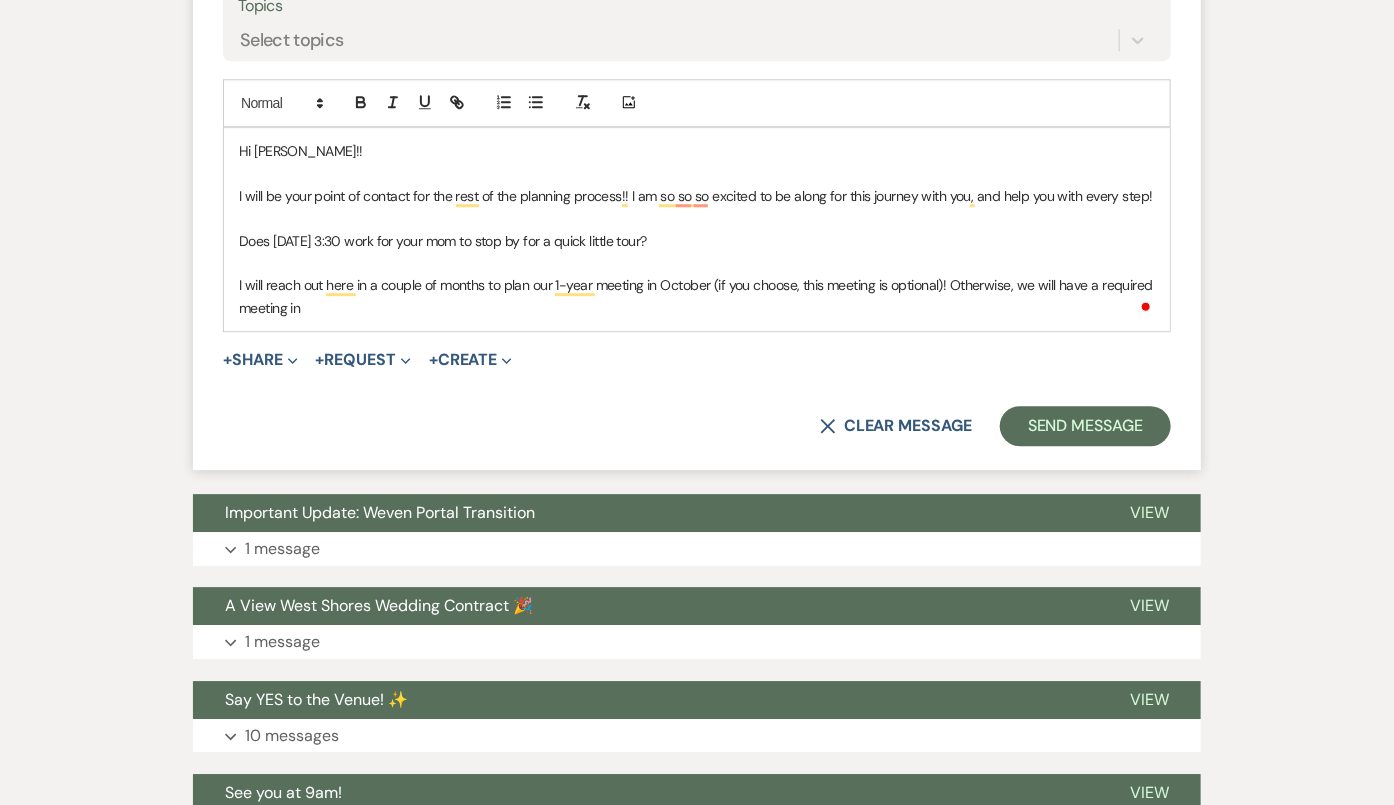 click on "I will reach out here in a couple of months to plan our 1-year meeting in October (if you choose, this meeting is optional)! Otherwise, we will have a required meeting in" at bounding box center (697, 296) 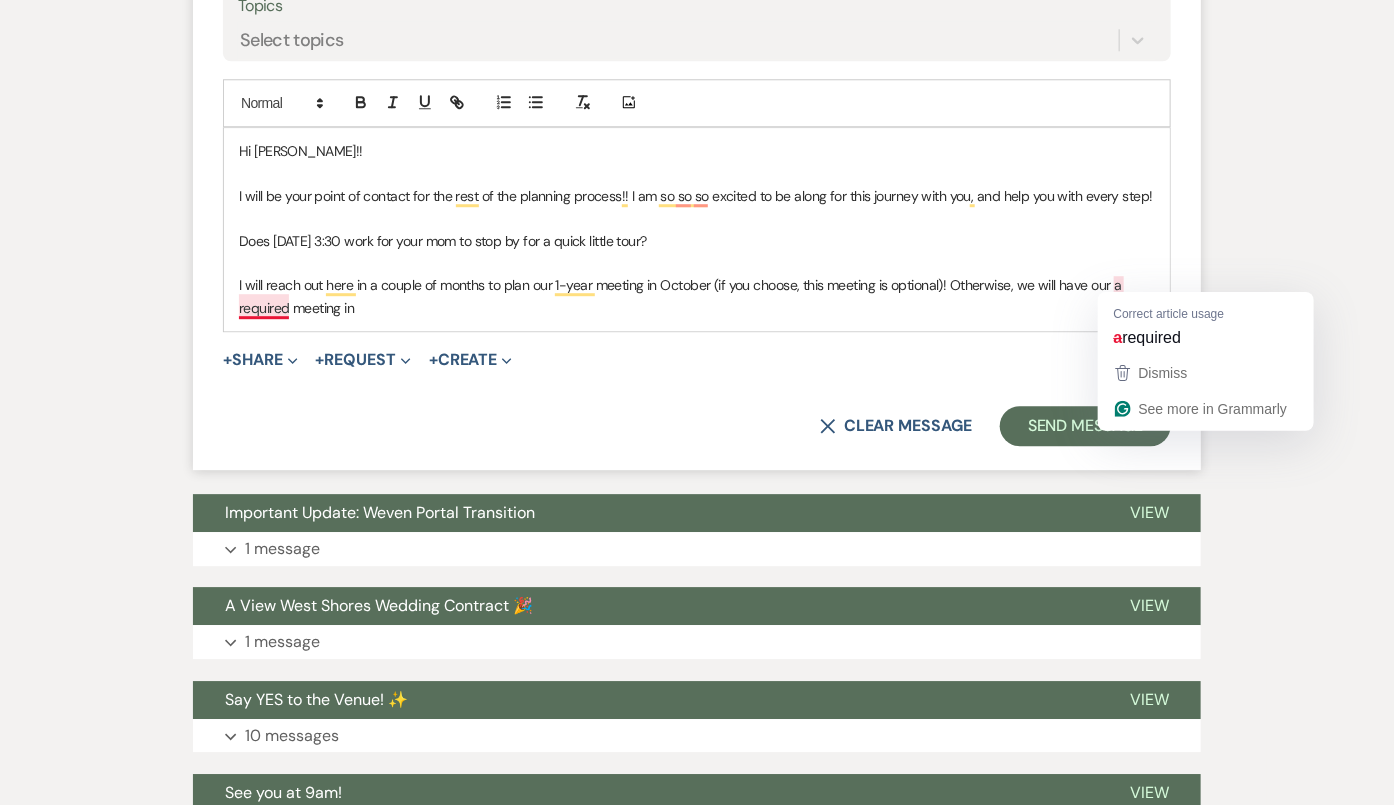 click on "I will reach out here in a couple of months to plan our 1-year meeting in October (if you choose, this meeting is optional)! Otherwise, we will have our a required meeting in" at bounding box center (697, 296) 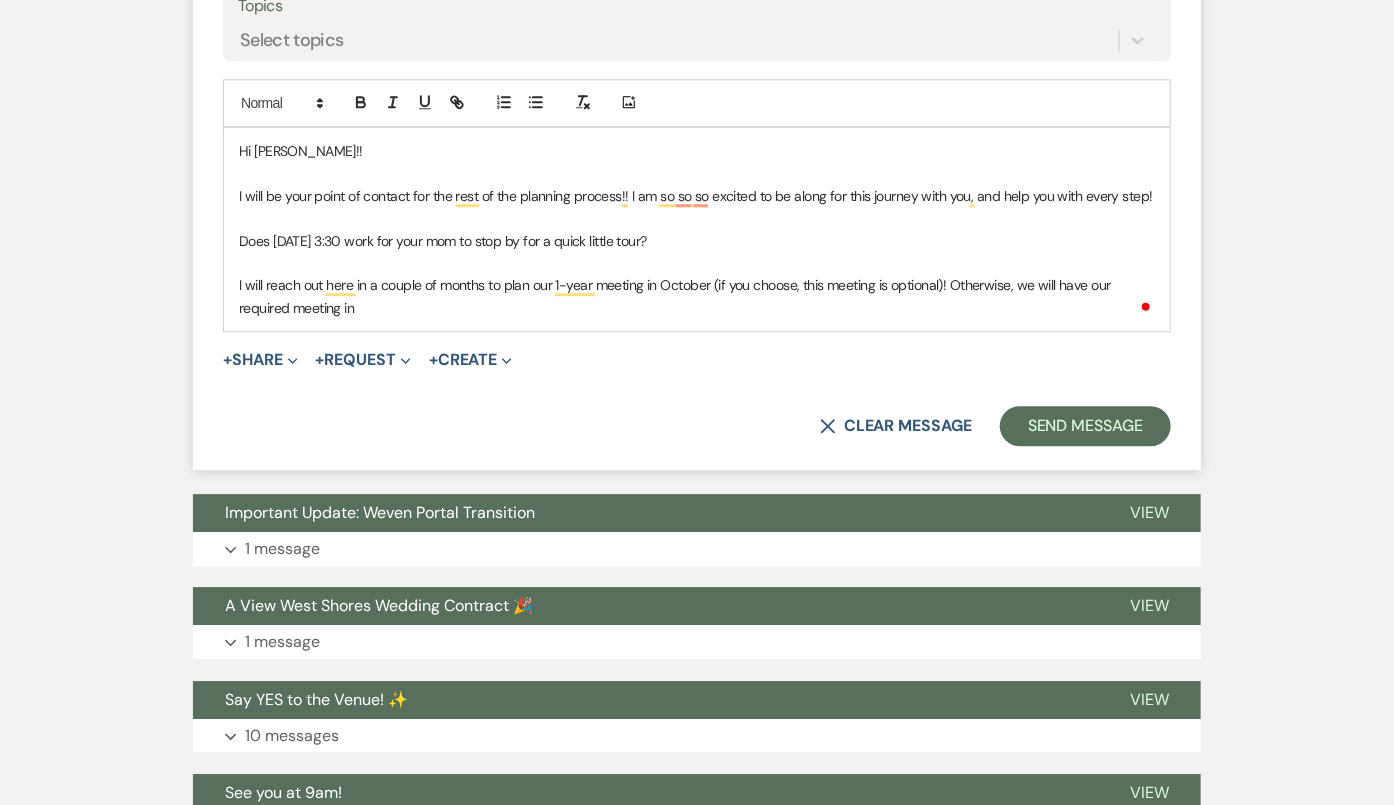 click on "I will reach out here in a couple of months to plan our 1-year meeting in October (if you choose, this meeting is optional)! Otherwise, we will have our required meeting in" at bounding box center (697, 296) 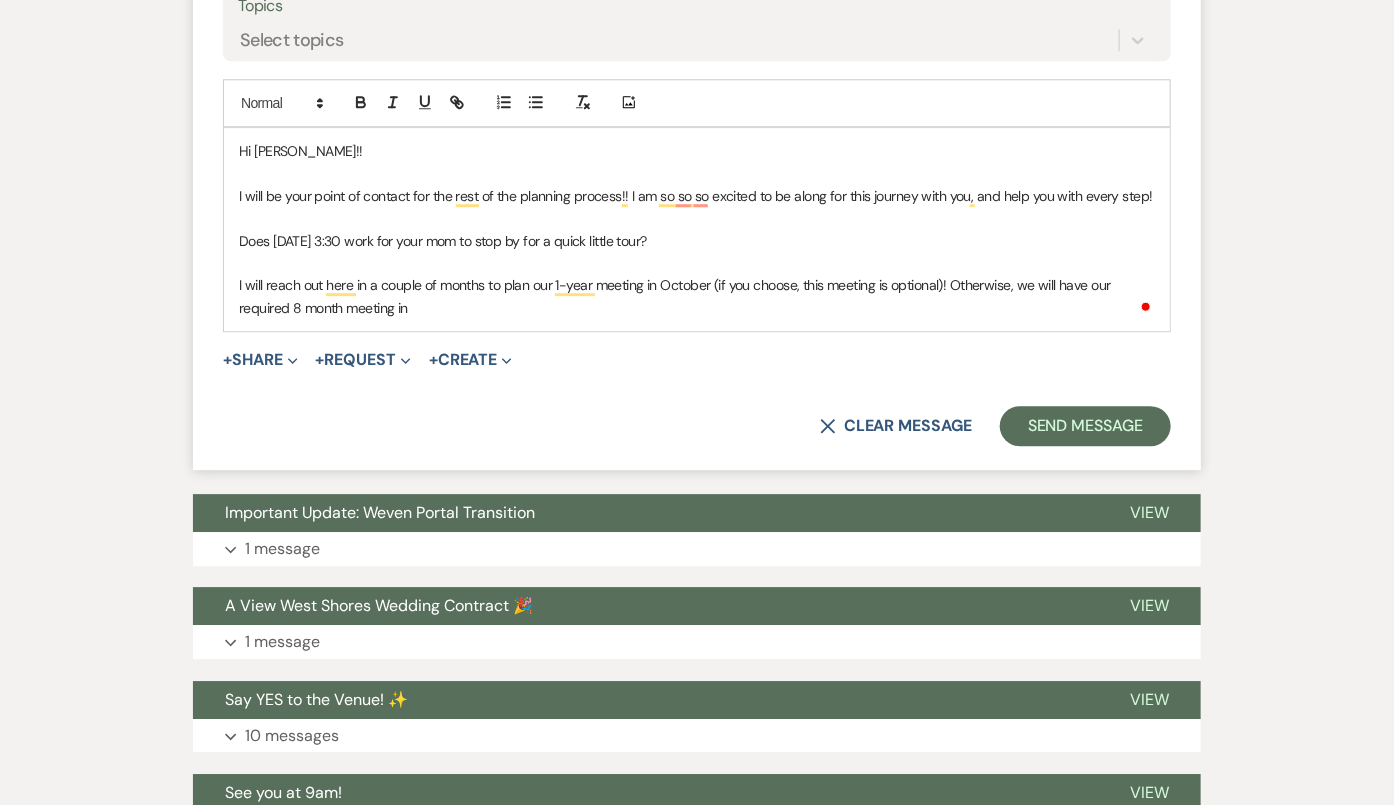 click on "I will reach out here in a couple of months to plan our 1-year meeting in October (if you choose, this meeting is optional)! Otherwise, we will have our required 8 month meeting in" at bounding box center [697, 296] 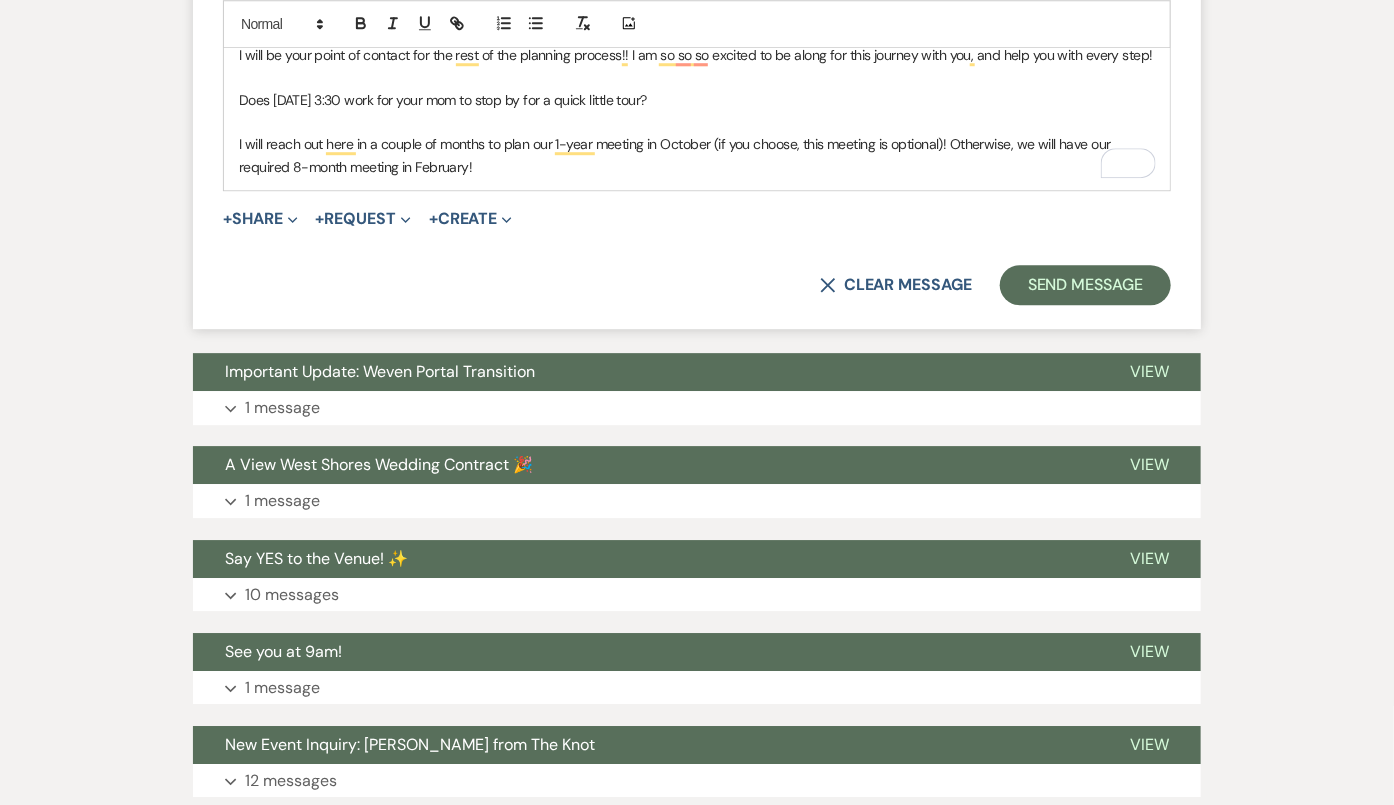 scroll, scrollTop: 2063, scrollLeft: 0, axis: vertical 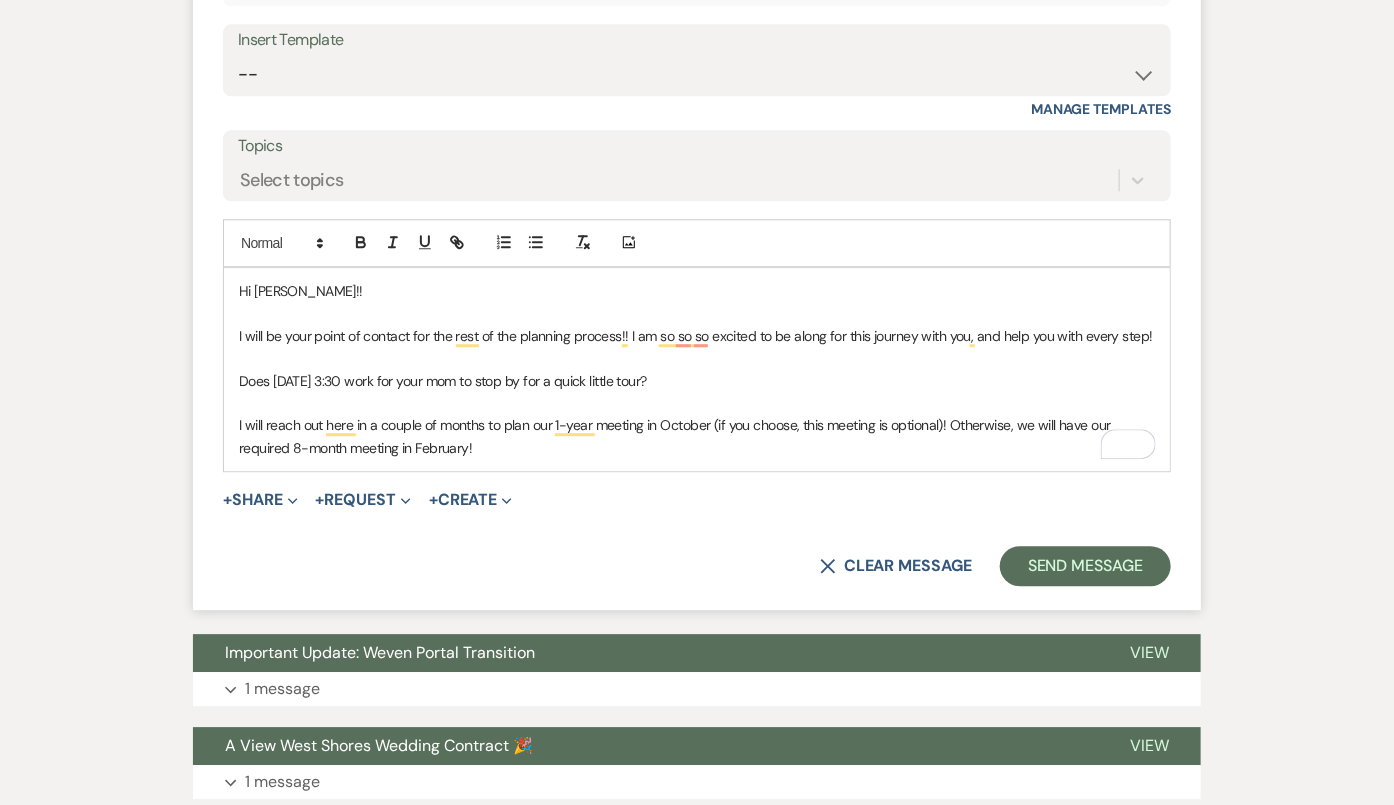 click on "I will reach out here in a couple of months to plan our 1-year meeting in October (if you choose, this meeting is optional)! Otherwise, we will have our required 8-month meeting in February!" at bounding box center [697, 436] 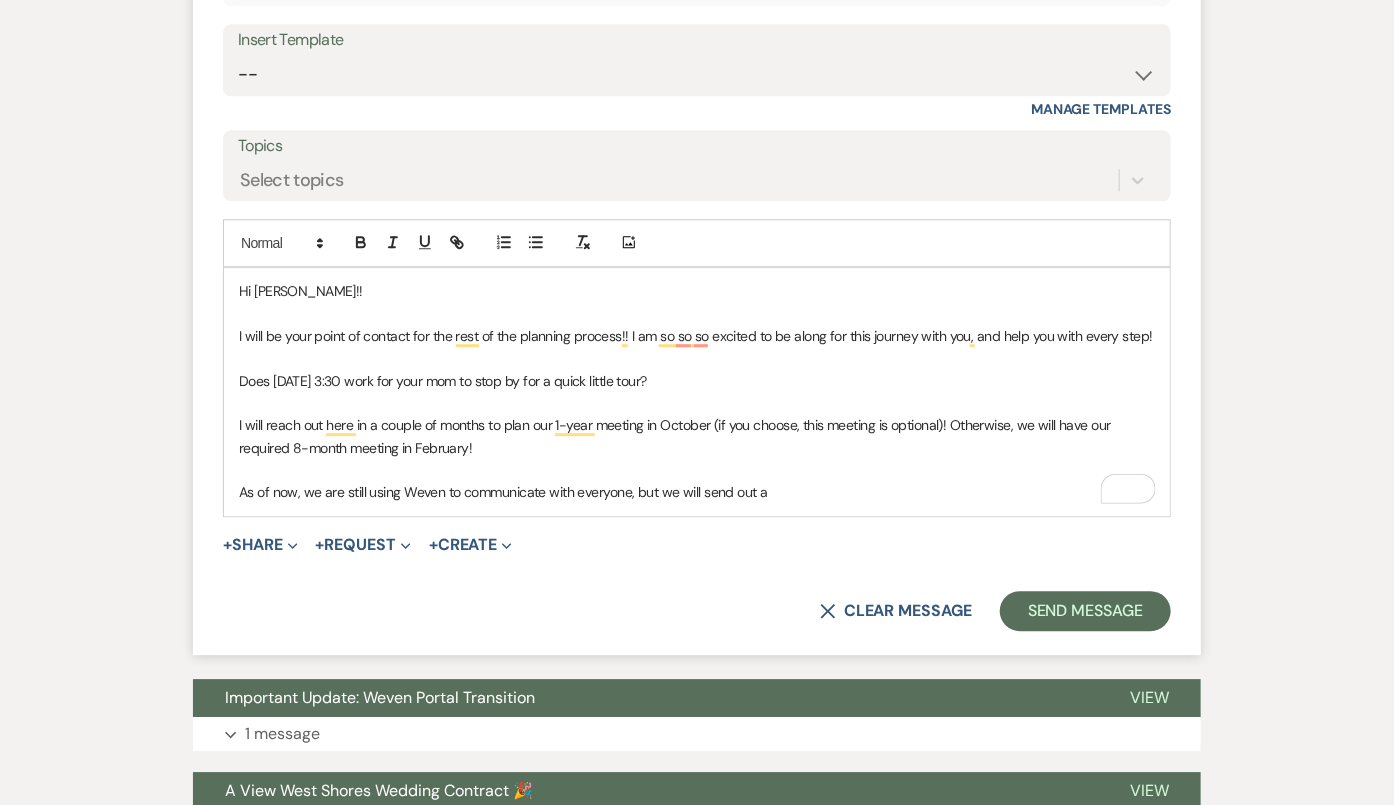 click on "Hi [PERSON_NAME]!!  I will be your point of contact for the rest of the planning process!! I am so so so excited to be along for this journey with you, and help you with every step! Does [DATE] 3:30 work for your mom to stop by for a quick little tour? I will reach out here in a couple of months to plan our 1-year meeting in October (if you choose, this meeting is optional)! Otherwise, we will have our required 8-month meeting in February!  As of now, we are still using Weven to communicate with everyone, but we will send out a" at bounding box center [697, 392] 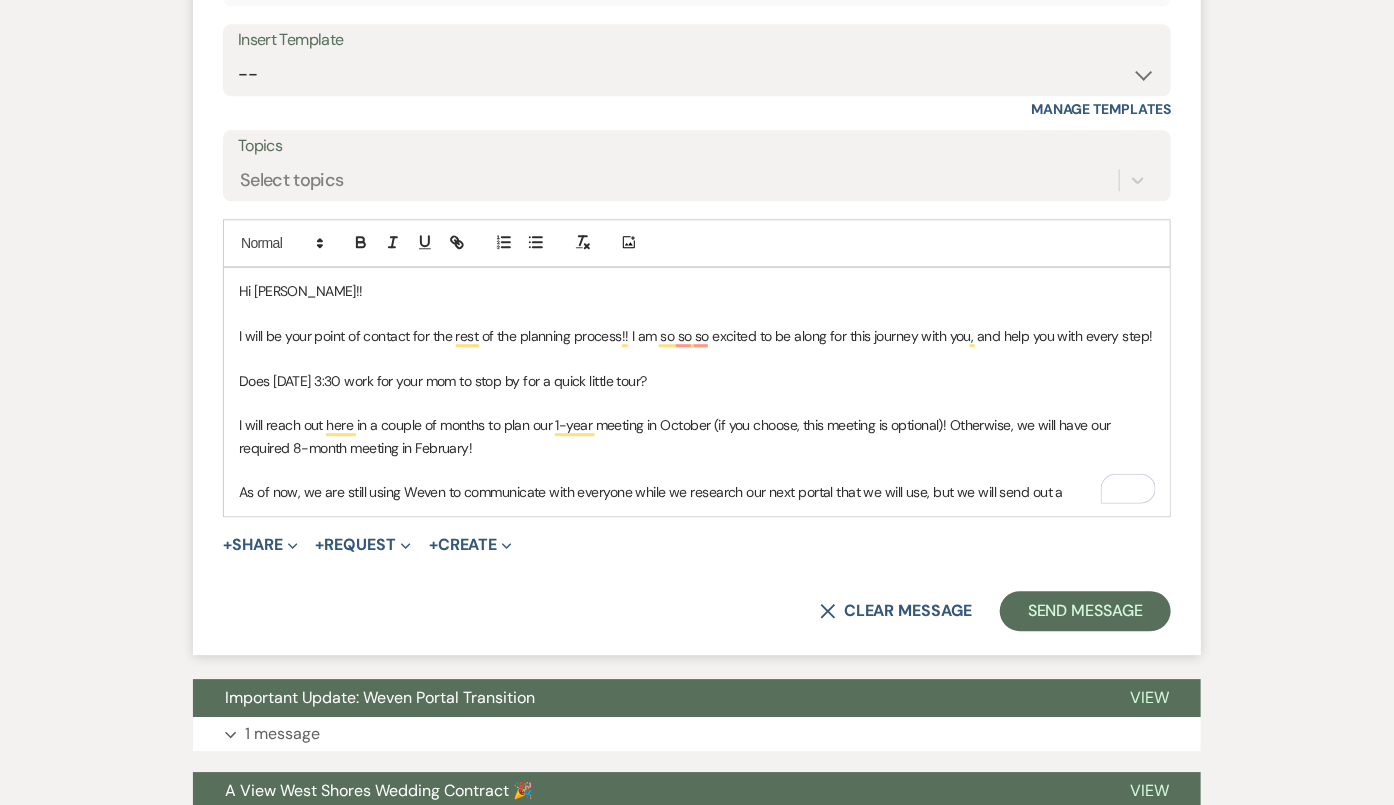click on "As of now, we are still using Weven to communicate with everyone while we research our next portal that we will use, but we will send out a" at bounding box center (697, 492) 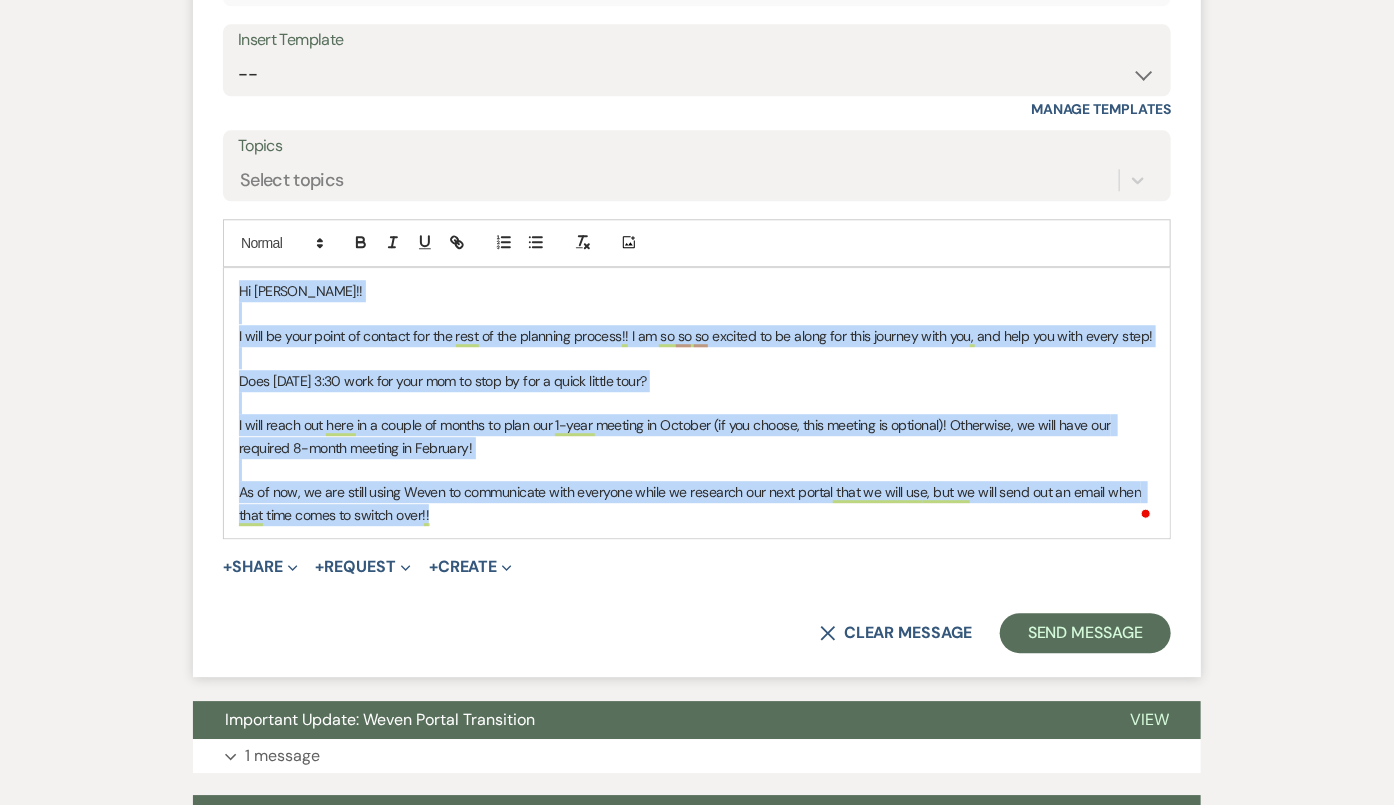 drag, startPoint x: 478, startPoint y: 512, endPoint x: 226, endPoint y: 271, distance: 348.6904 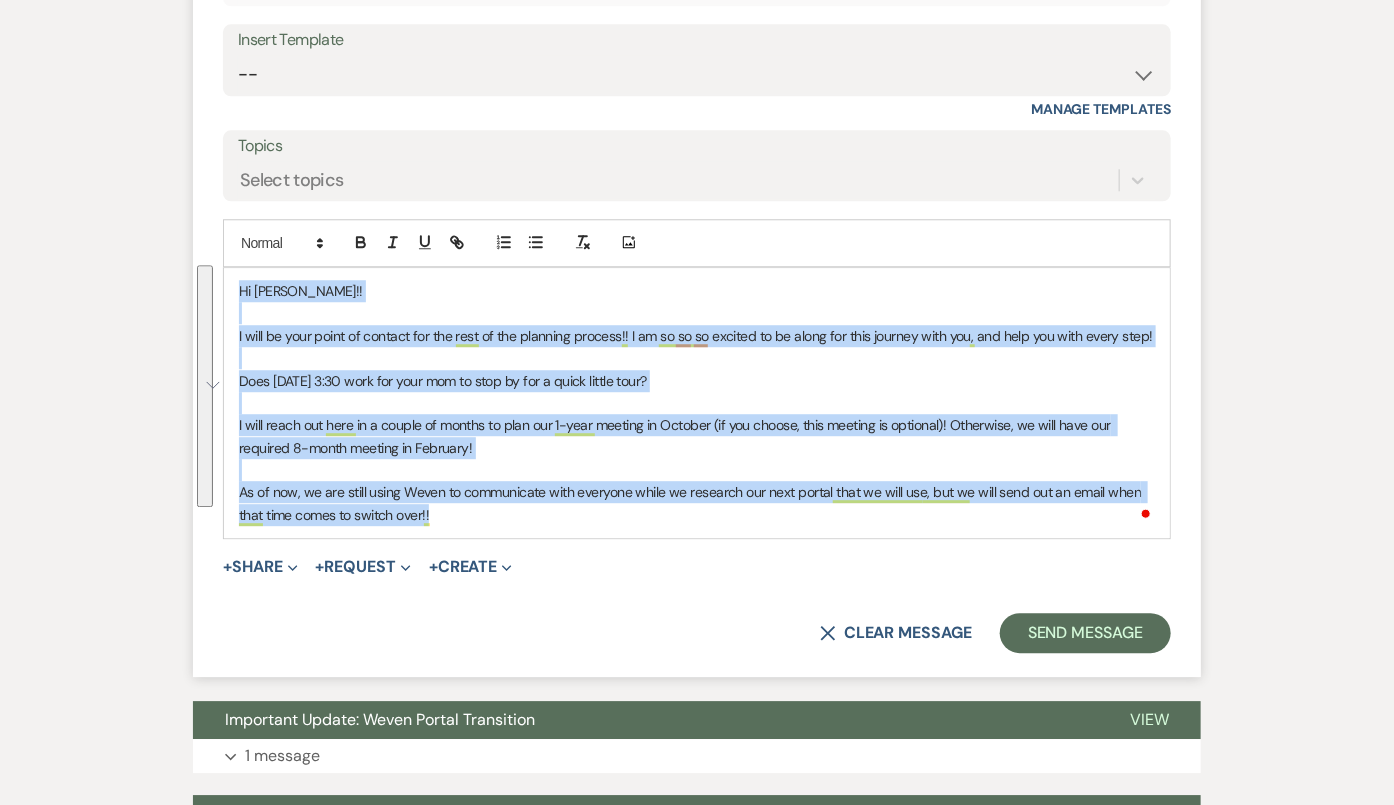 copy on "Hi [PERSON_NAME]!!  I will be your point of contact for the rest of the planning process!! I am so so so excited to be along for this journey with you, and help you with every step! Does [DATE] 3:30 work for your mom to stop by for a quick little tour? I will reach out here in a couple of months to plan our 1-year meeting in October (if you choose, this meeting is optional)! Otherwise, we will have our required 8-month meeting in February!  As of now, we are still using Weven to communicate with everyone while we research our next portal that we will use, but we will send out an email when that time comes to switch over!!" 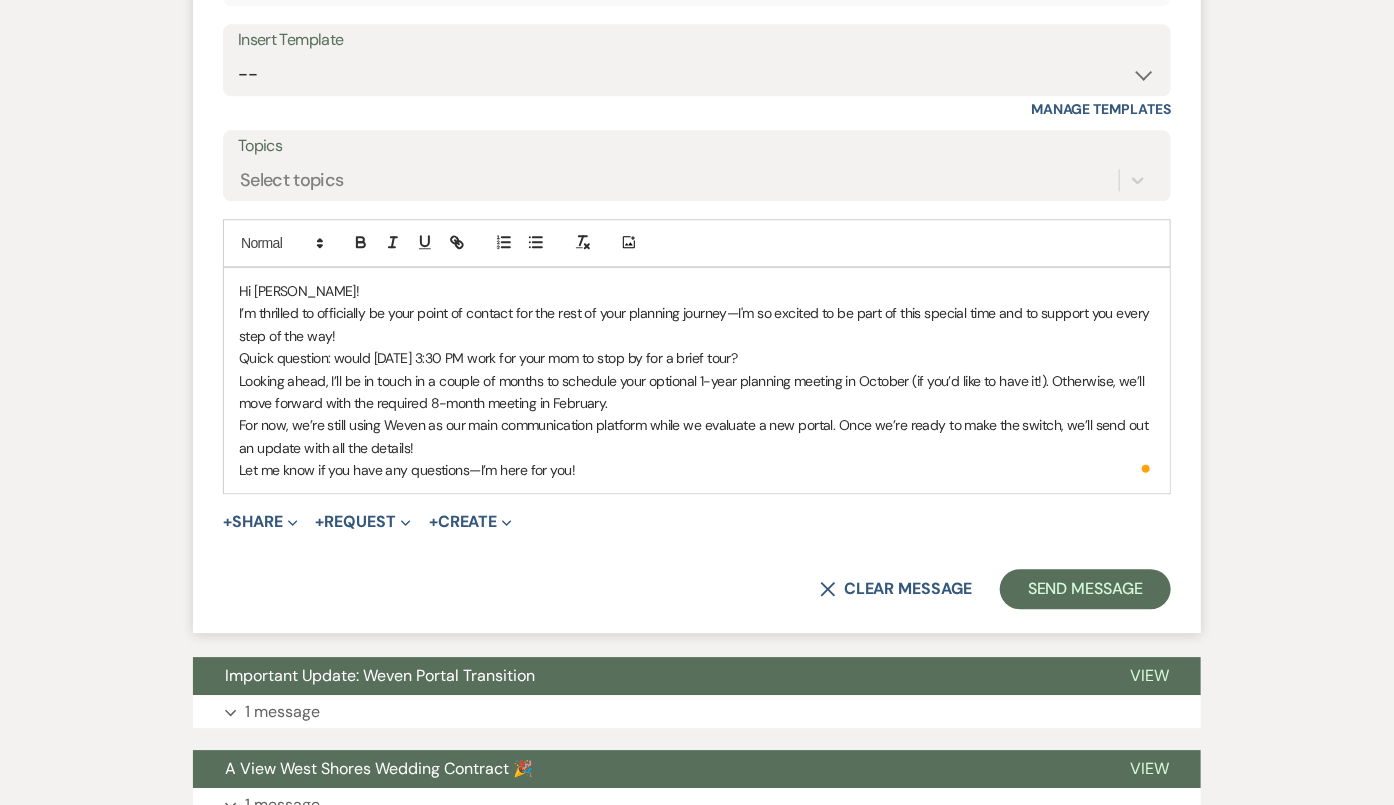 click on "Hi [PERSON_NAME]!" at bounding box center (697, 291) 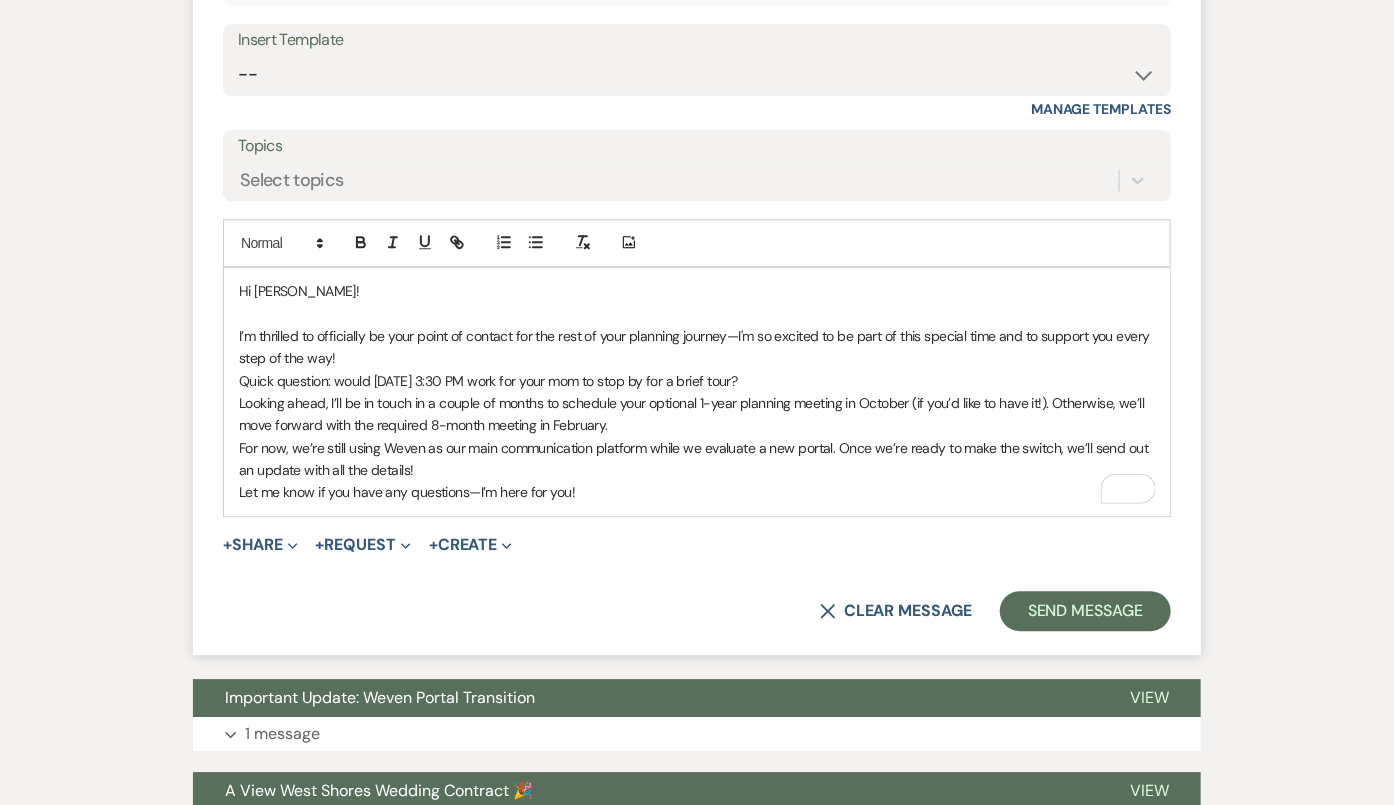 click on "I’m thrilled to officially be your point of contact for the rest of your planning journey—I'm so excited to be part of this special time and to support you every step of the way!" at bounding box center [697, 347] 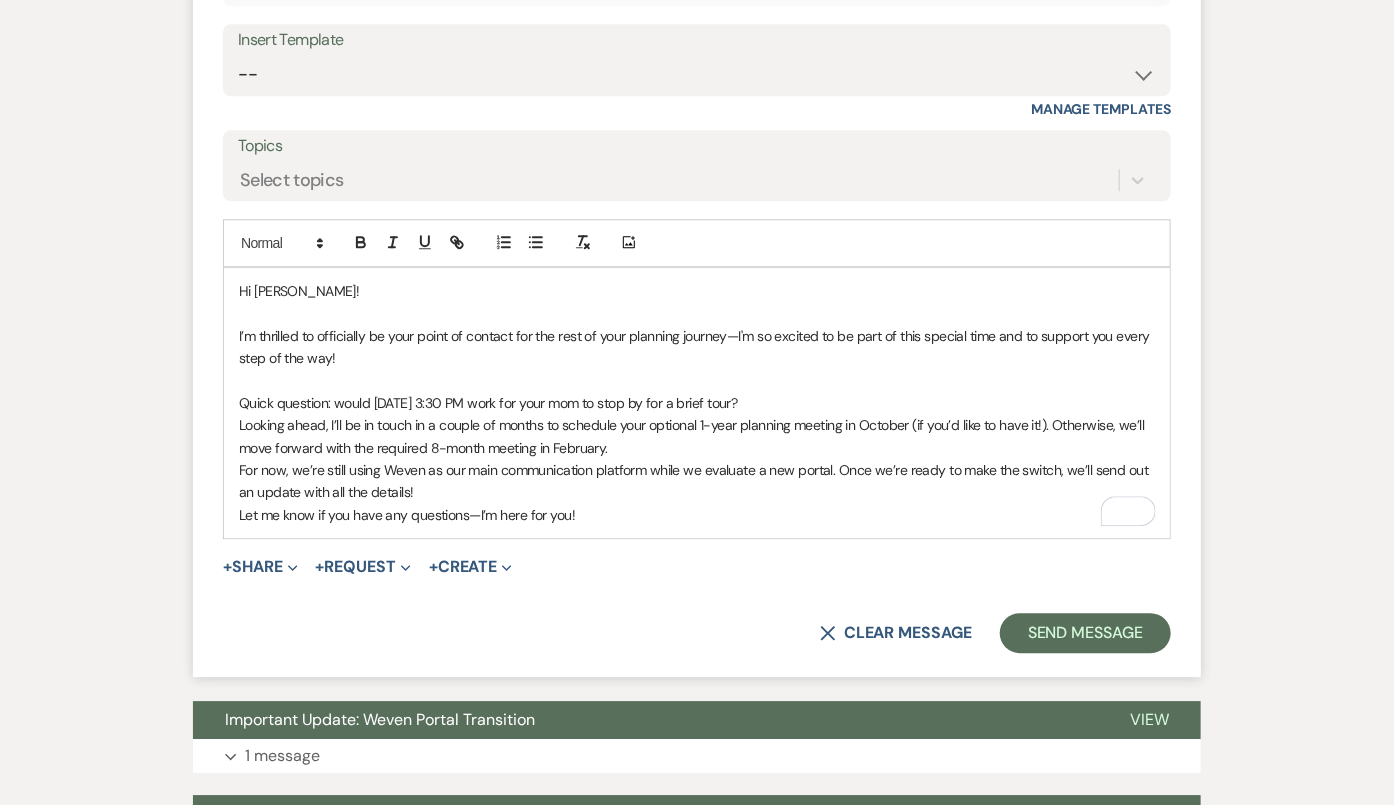 click on "Quick question: would [DATE] 3:30 PM work for your mom to stop by for a brief tour?" at bounding box center (697, 403) 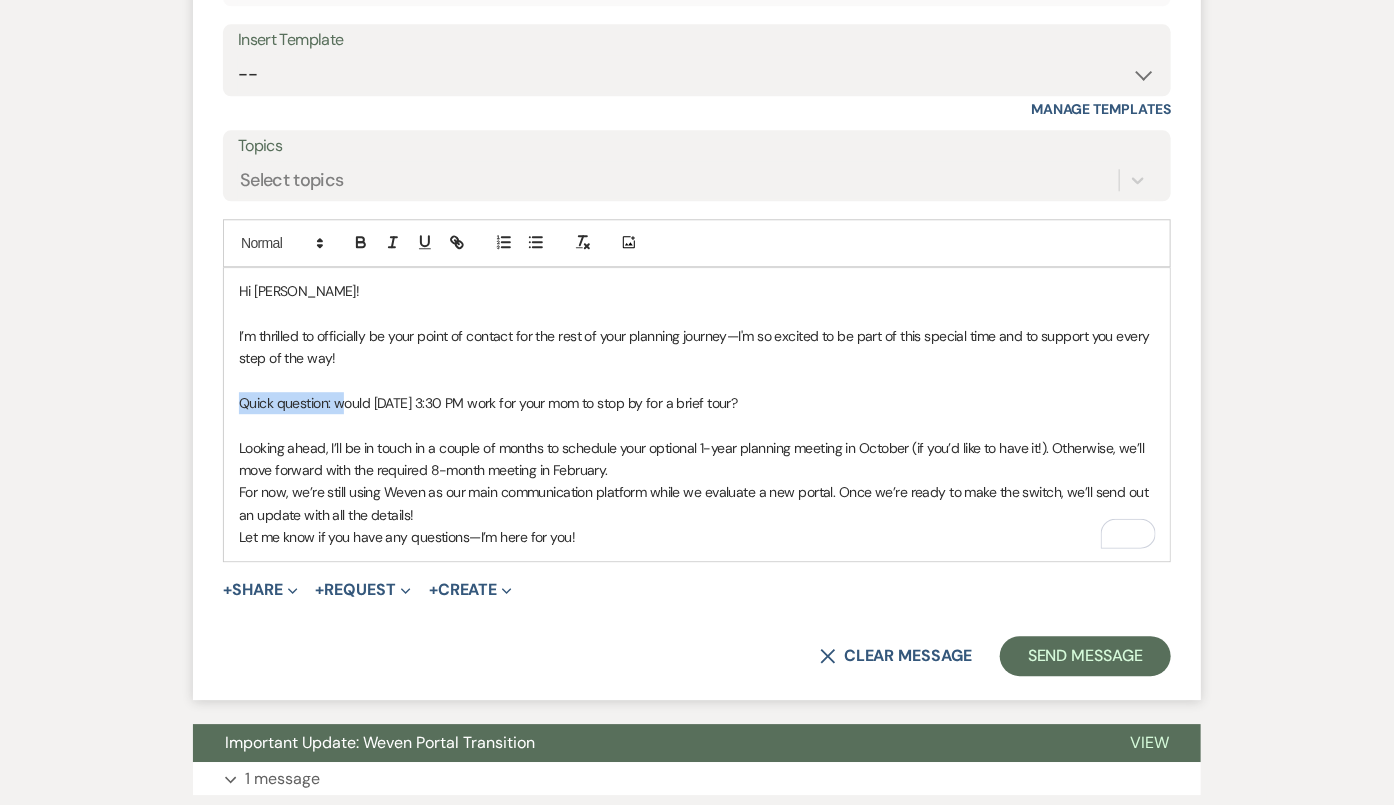 drag, startPoint x: 339, startPoint y: 401, endPoint x: 210, endPoint y: 398, distance: 129.03488 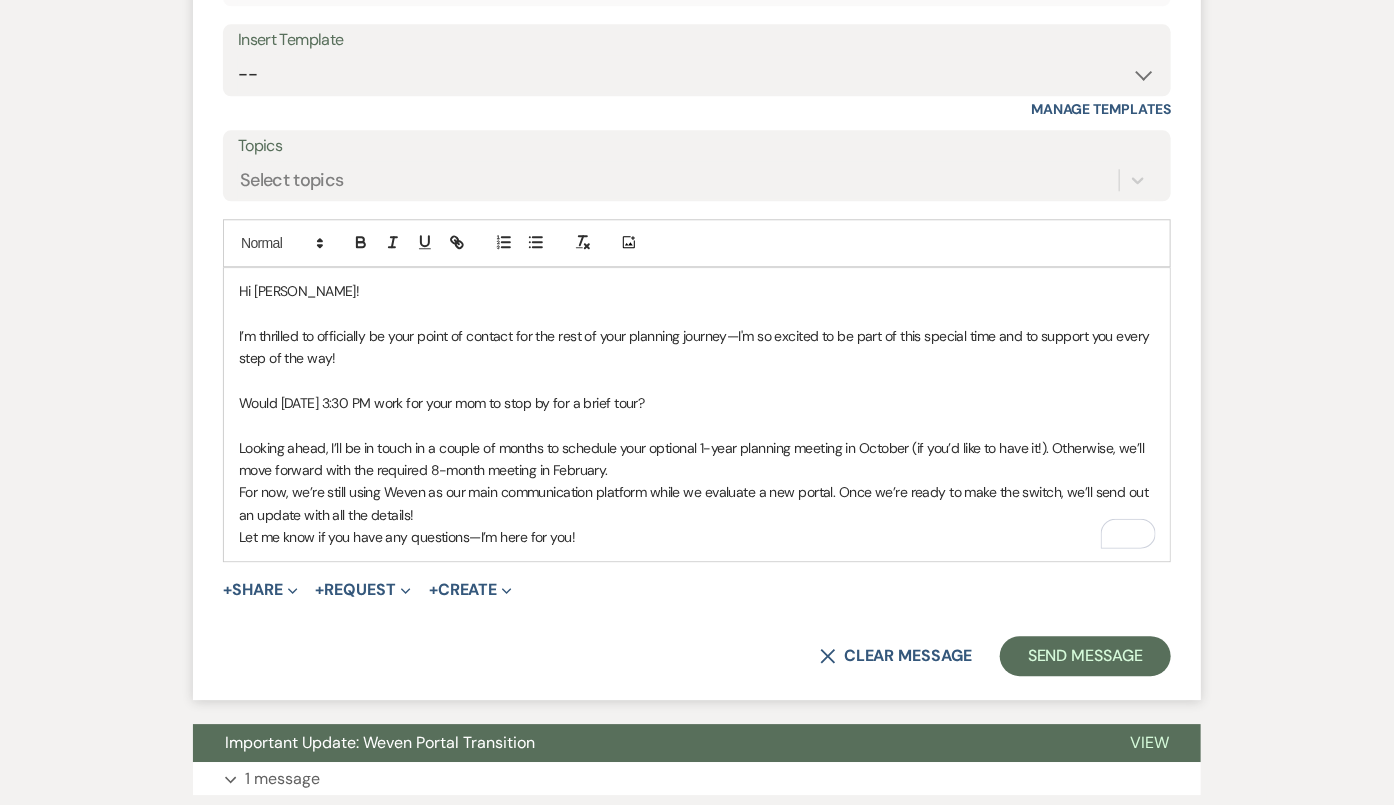 click at bounding box center (697, 425) 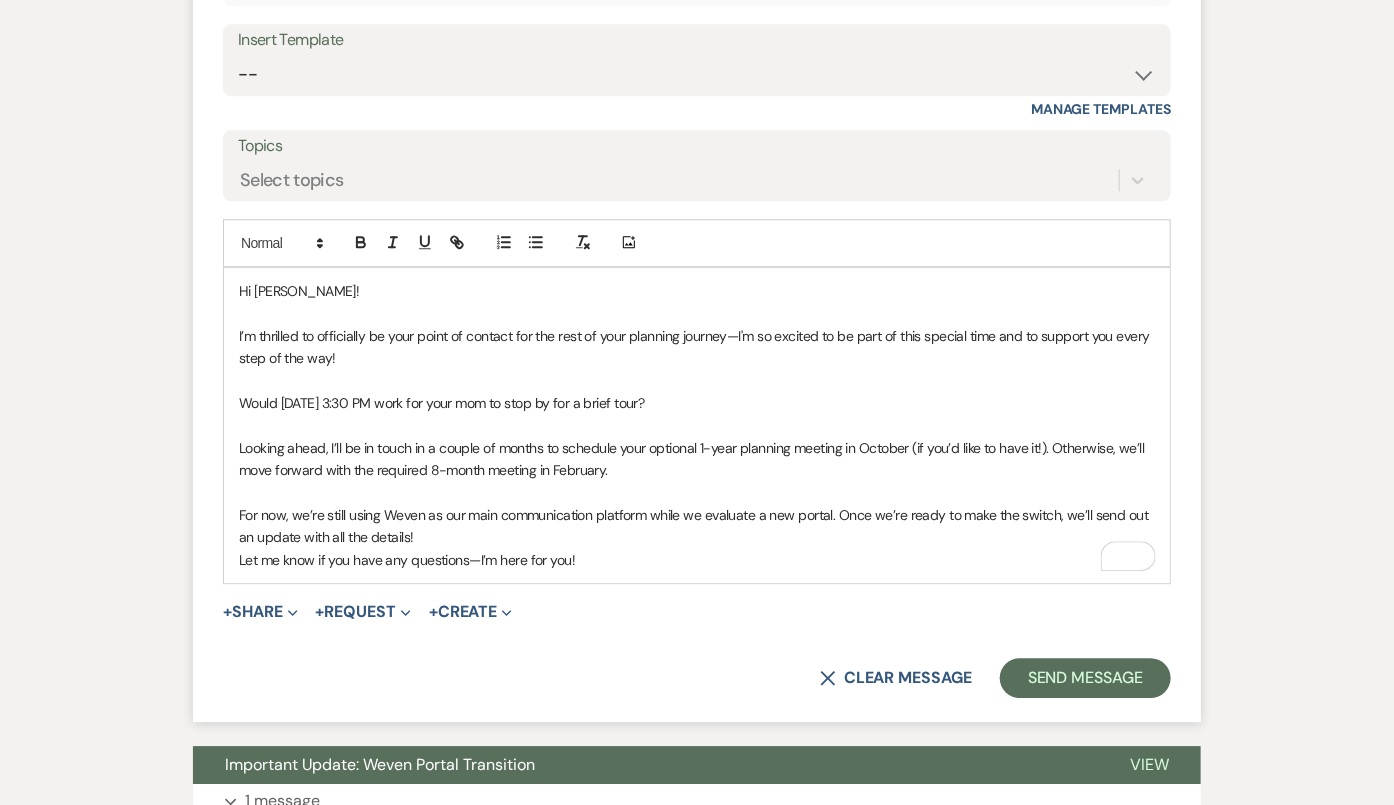 click on "Looking ahead, I’ll be in touch in a couple of months to schedule your optional 1-year planning meeting in October (if you’d like to have it!). Otherwise, we’ll move forward with the required 8-month meeting in February." at bounding box center (697, 459) 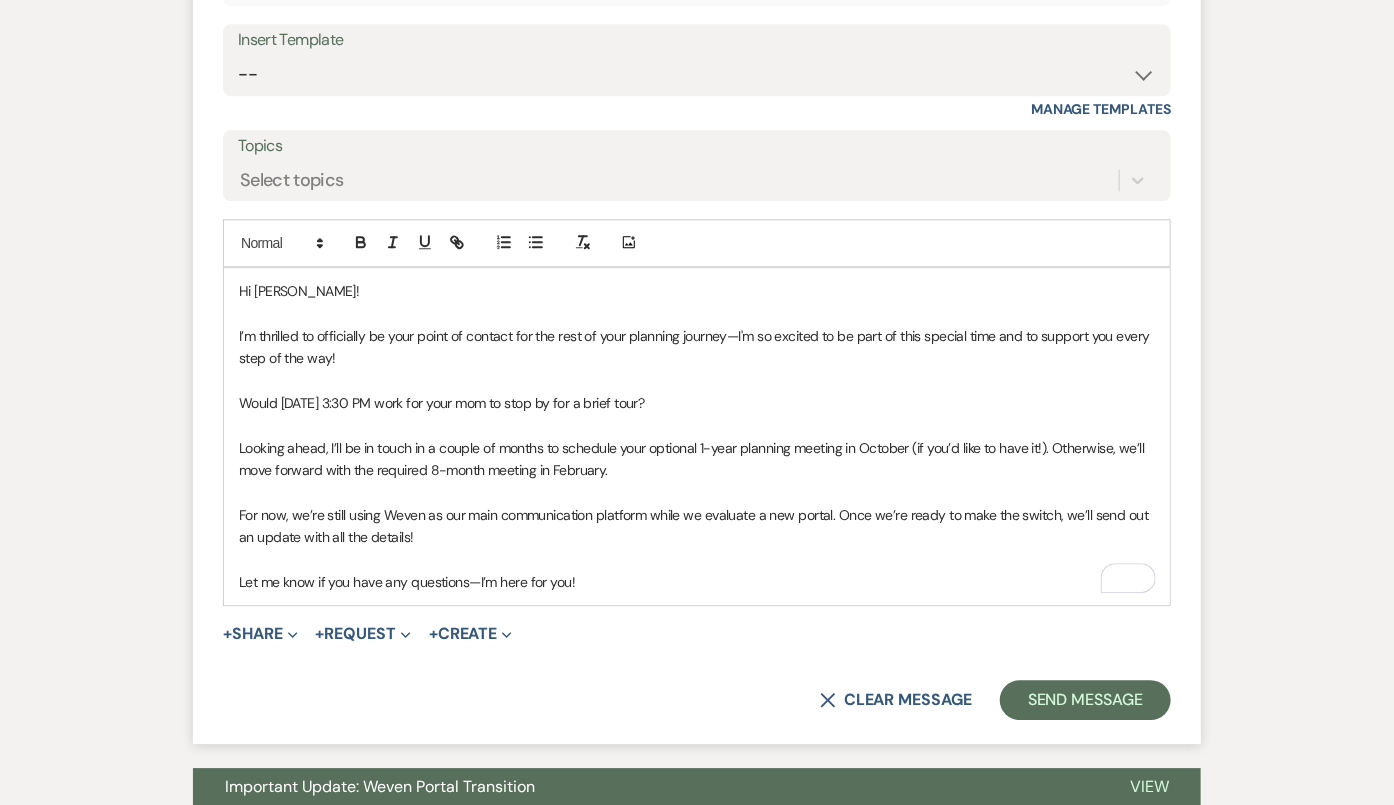 click on "Let me know if you have any questions—I’m here for you!" at bounding box center (697, 582) 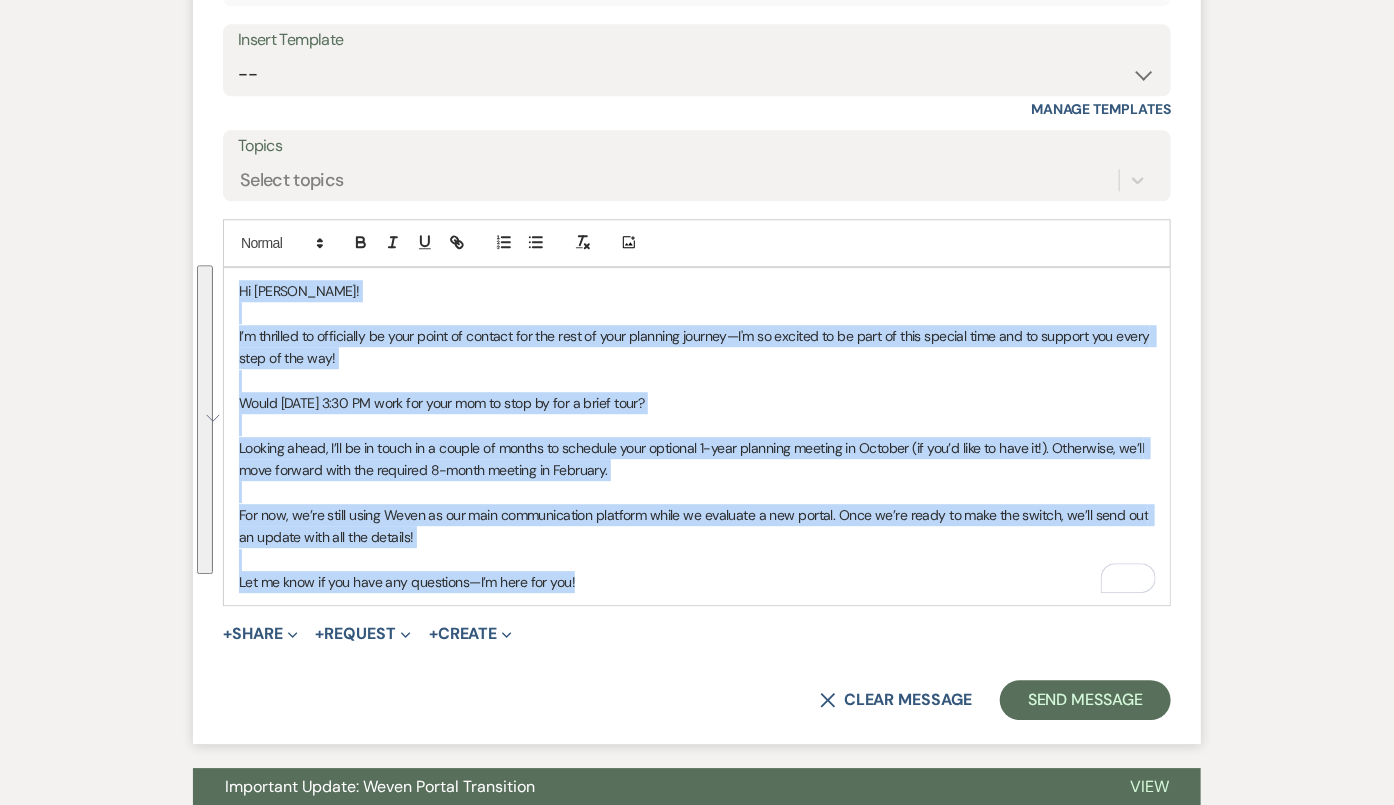 drag, startPoint x: 622, startPoint y: 583, endPoint x: 234, endPoint y: 278, distance: 493.5271 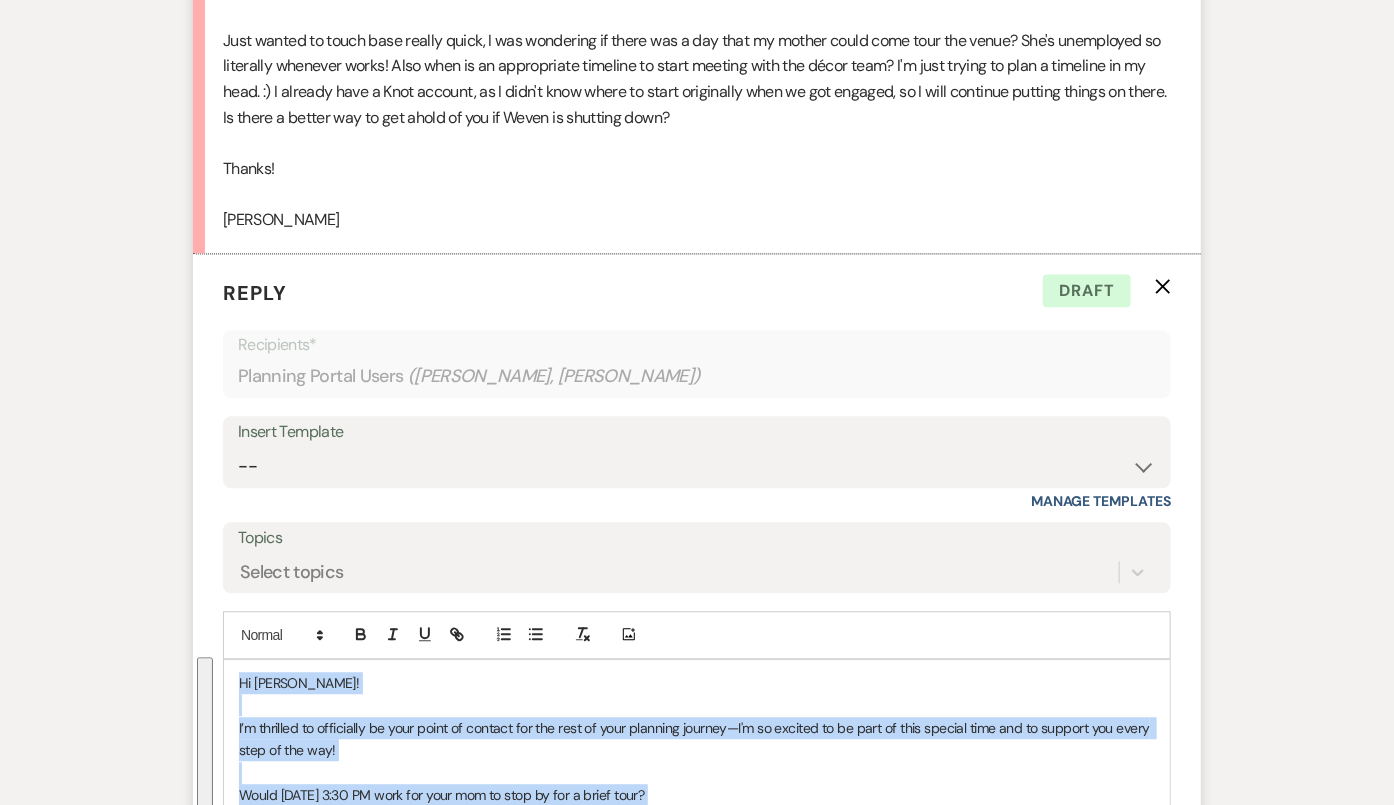 scroll, scrollTop: 1521, scrollLeft: 0, axis: vertical 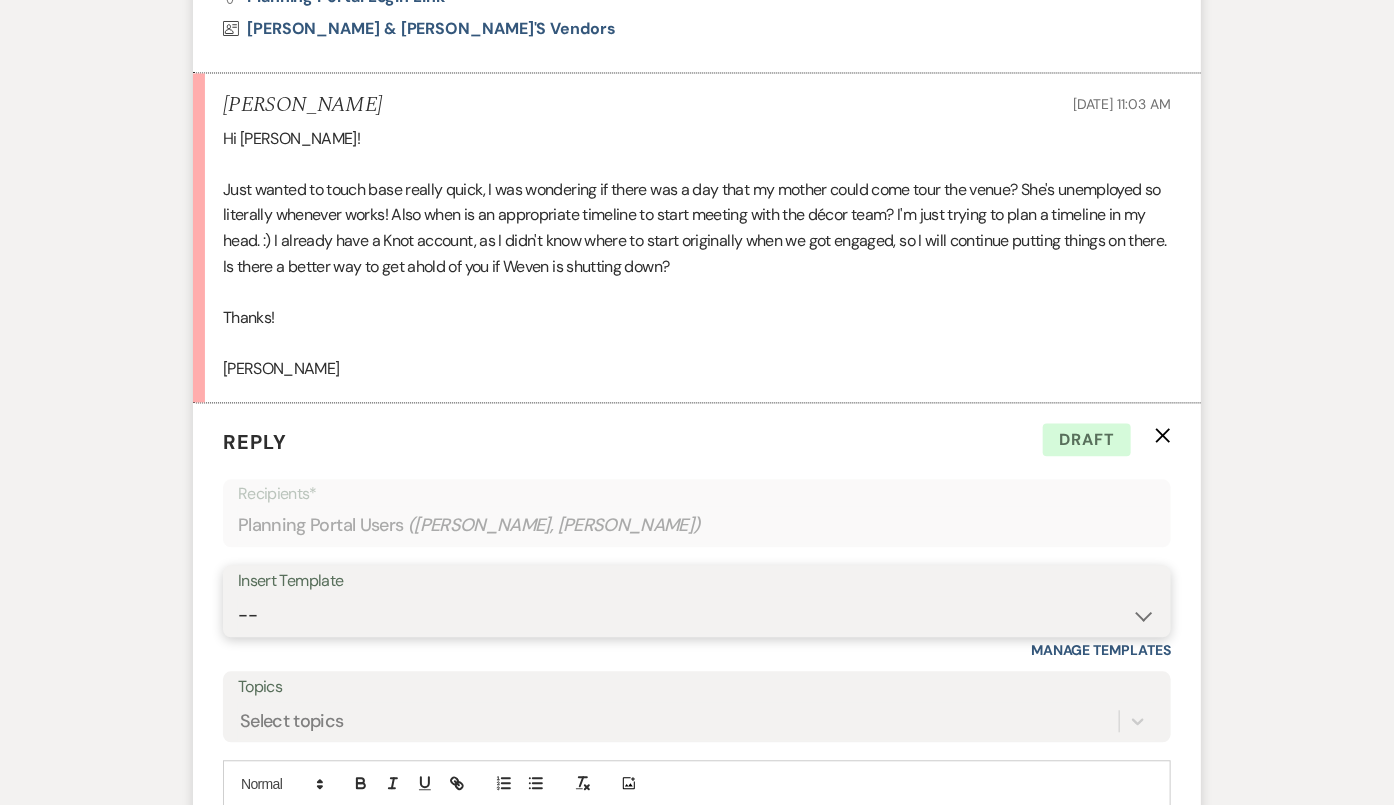 click on "-- Tour Confirmation Contract (Pre-Booked Leads) Out of office Inquiry Email All 3 Venues Inquiry Welcome Email Pharna  Initial Inquiry Follow Up Say YES to the Venue!  [PERSON_NAME] Tour Follow Up - A Special Note from A View  Brochure Download Follow Up A View on State - Drop Box 12 M Payment - PC 8 M Meeting - PC 3 M - PC Final - PC Final - PC [PERSON_NAME] Signature Del & PC  [PERSON_NAME] Signature LL Signature Lead Follow Up 2nd Lead Follow Up" at bounding box center [697, 616] 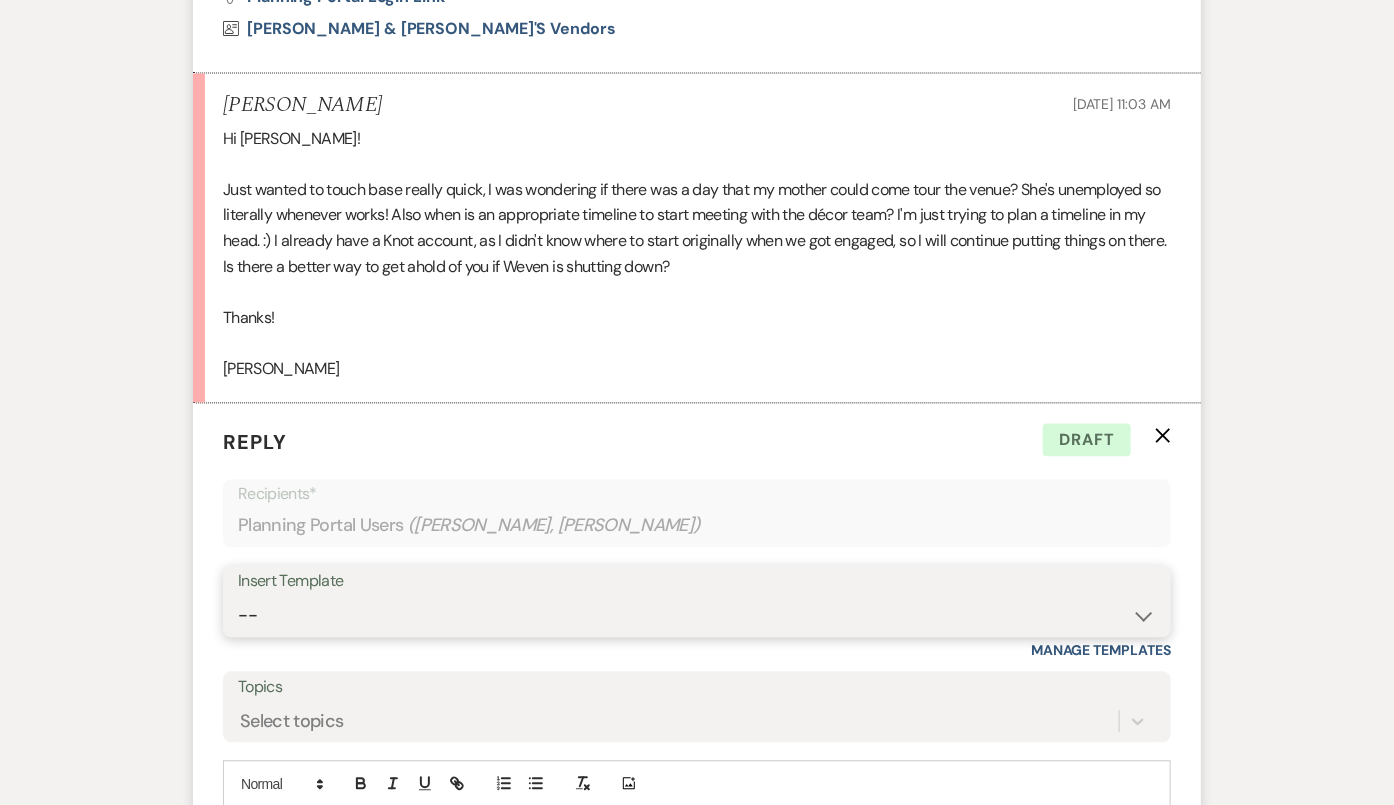 select on "4160" 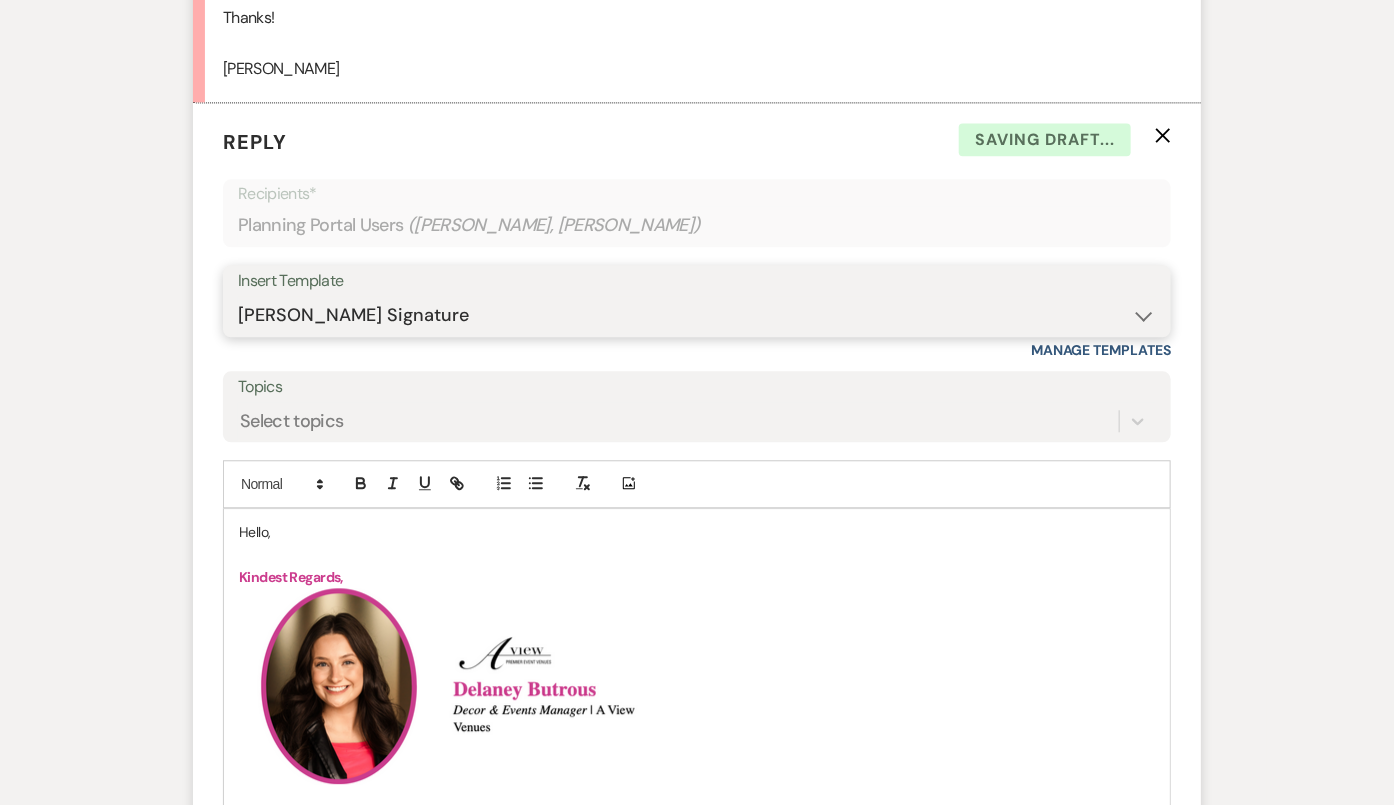 scroll, scrollTop: 1856, scrollLeft: 0, axis: vertical 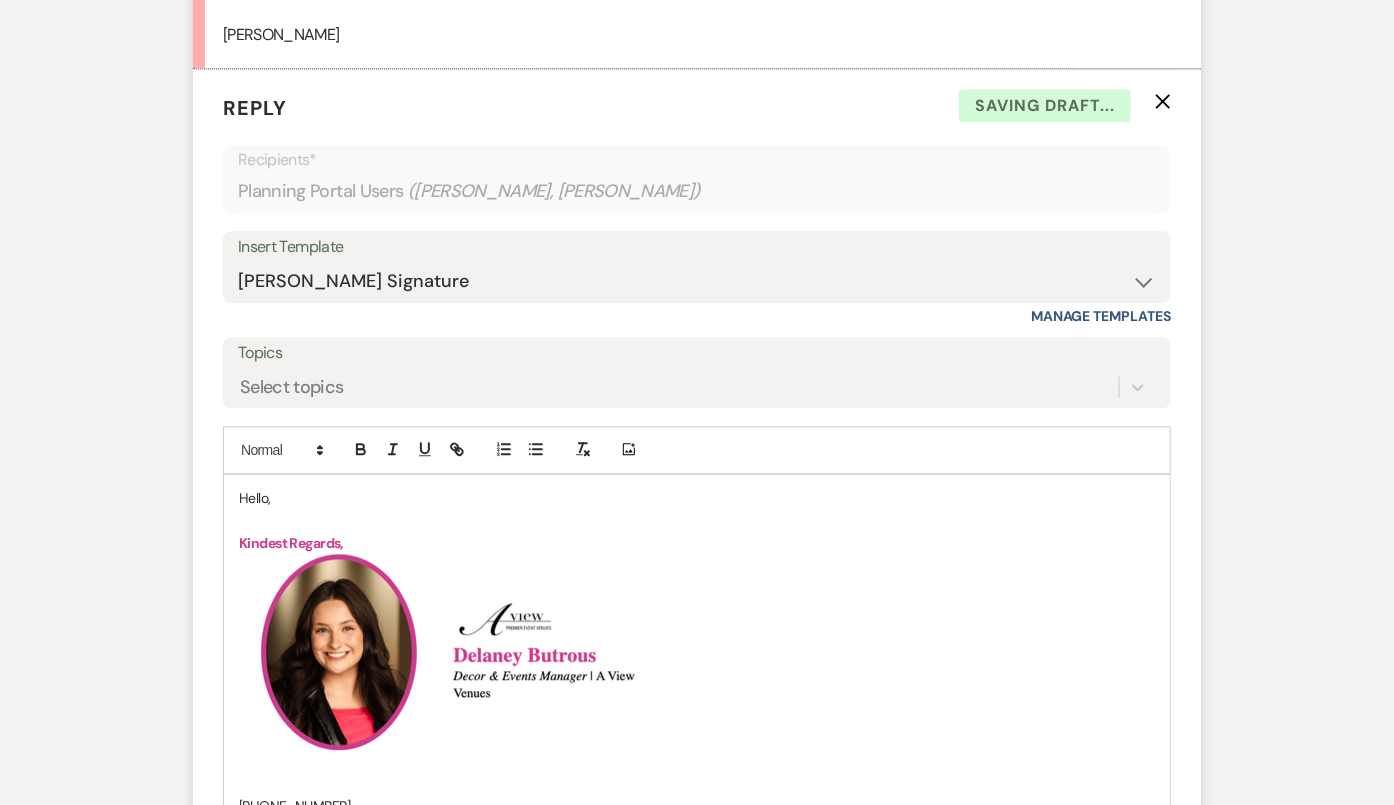 click on "Hello," at bounding box center [697, 498] 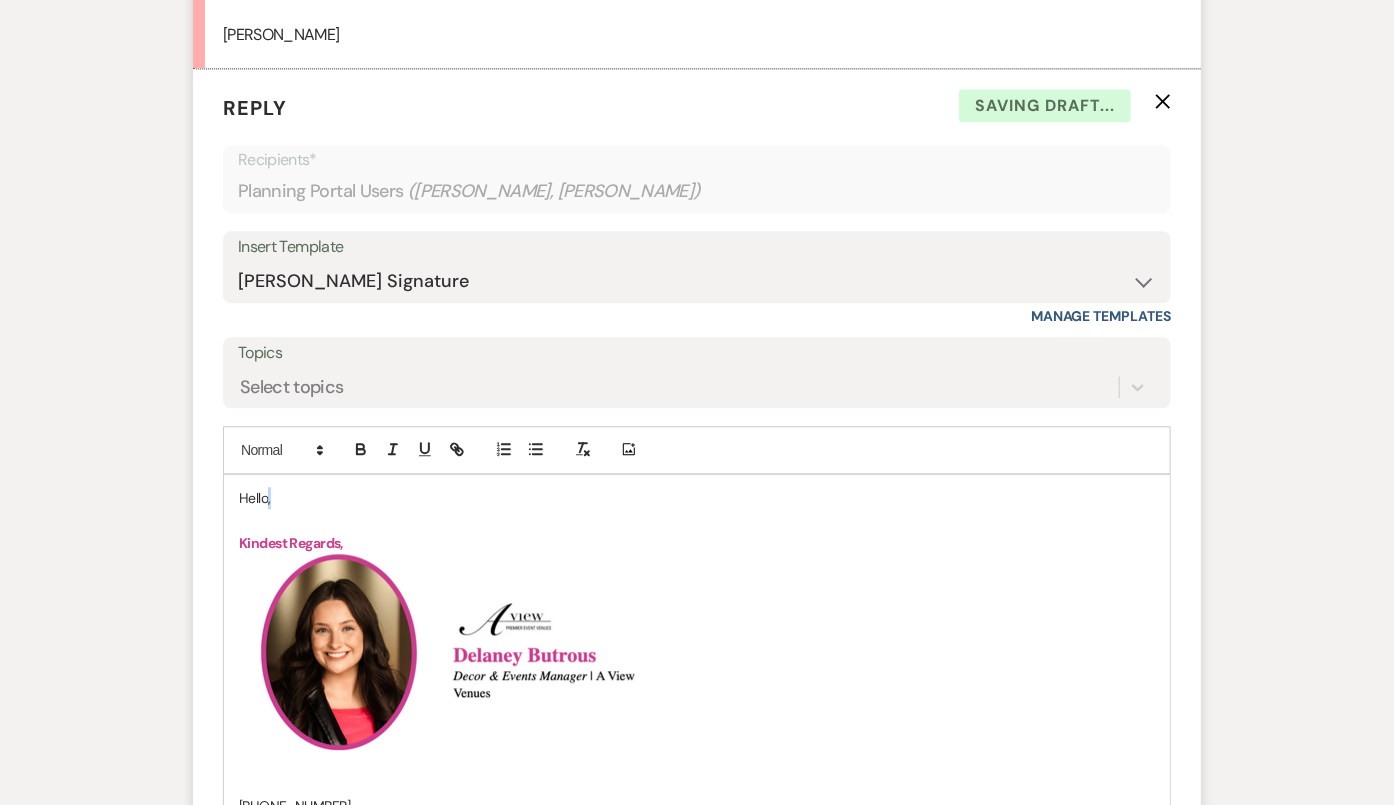 click on "Hello," at bounding box center (697, 498) 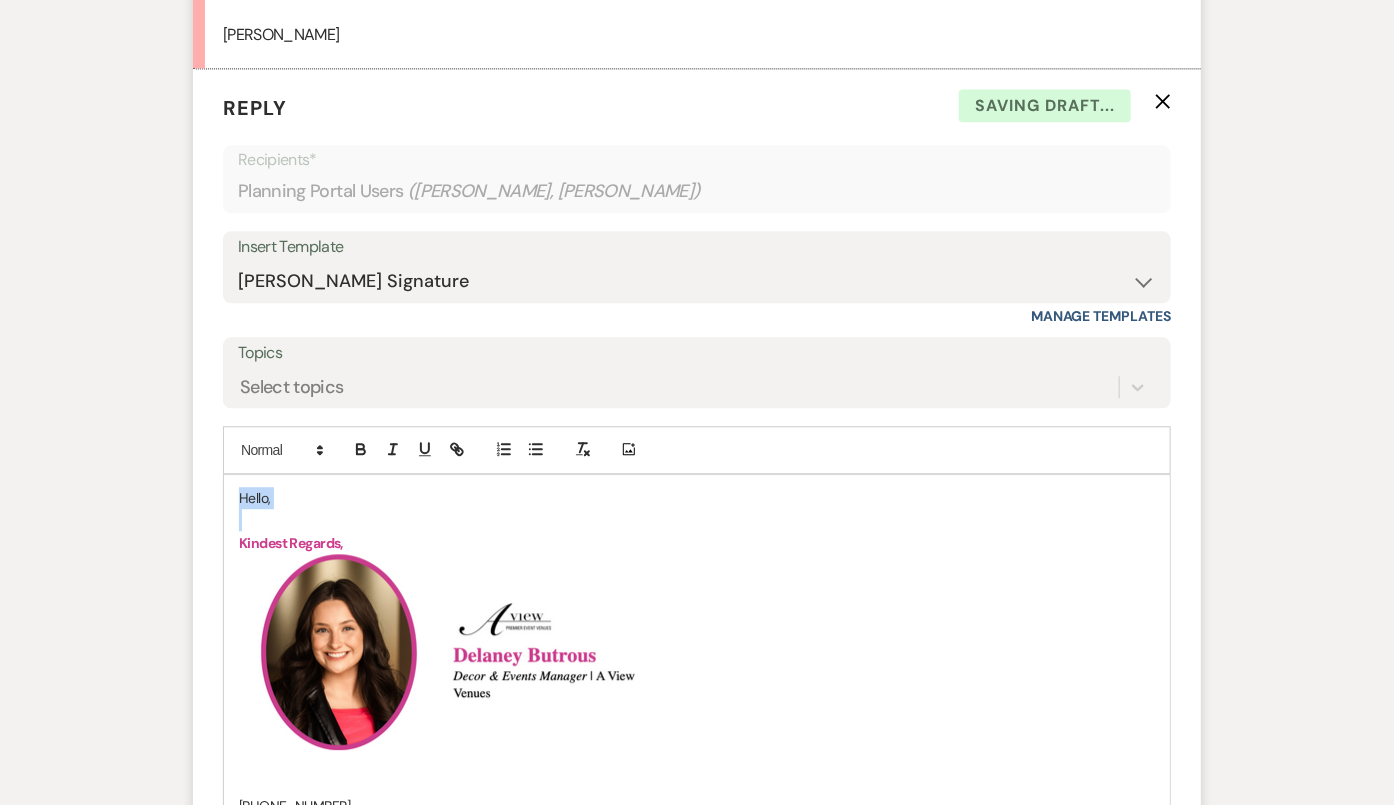 click on "Hello," at bounding box center [697, 498] 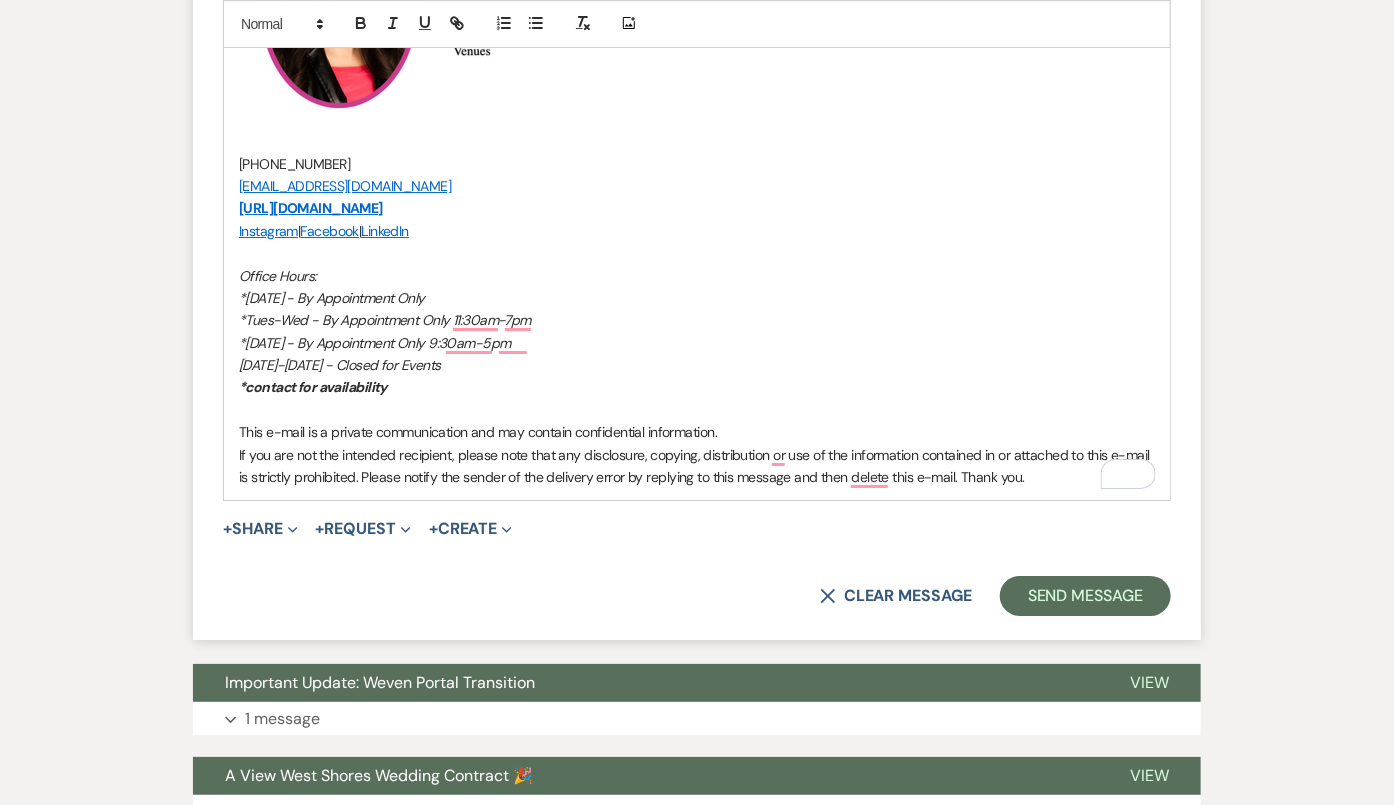 scroll, scrollTop: 3193, scrollLeft: 0, axis: vertical 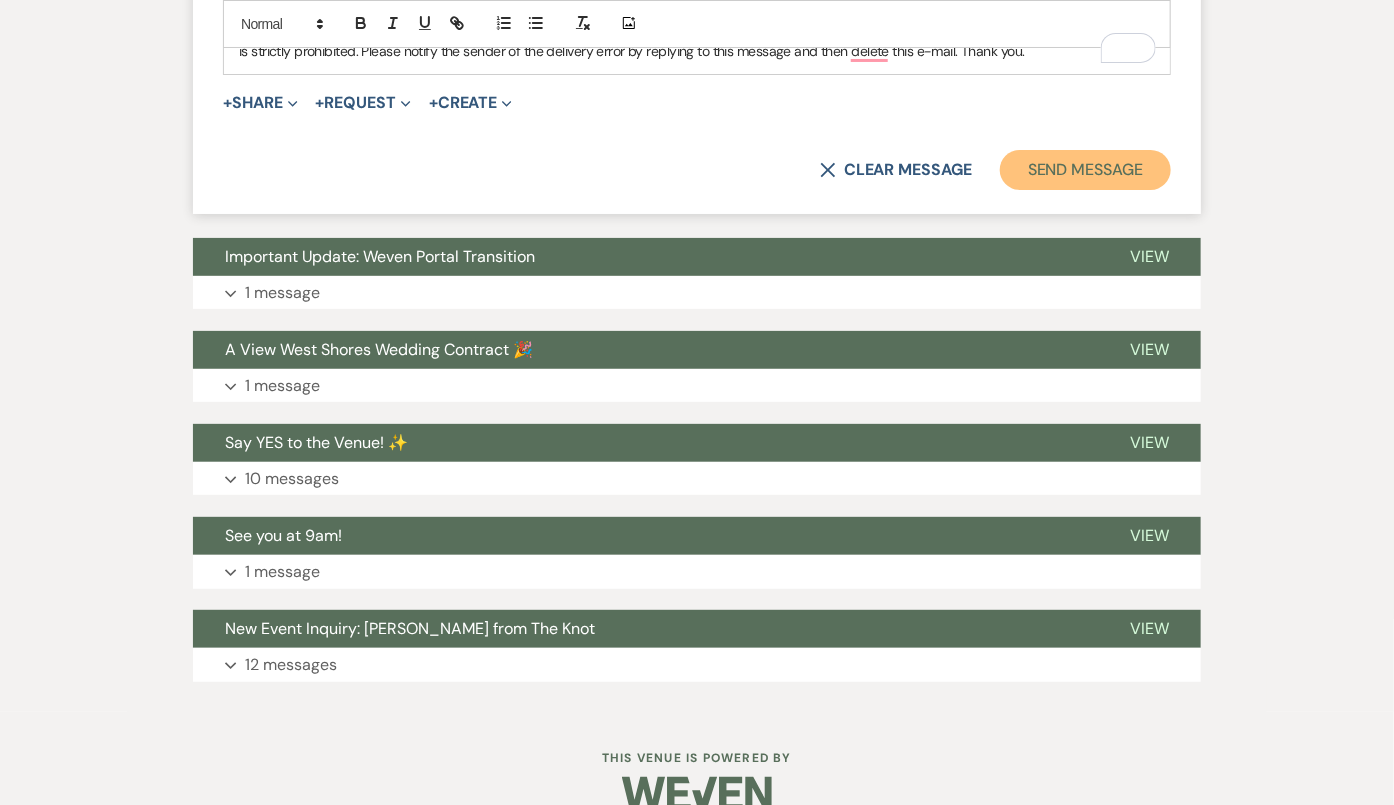 click on "Send Message" at bounding box center [1085, 170] 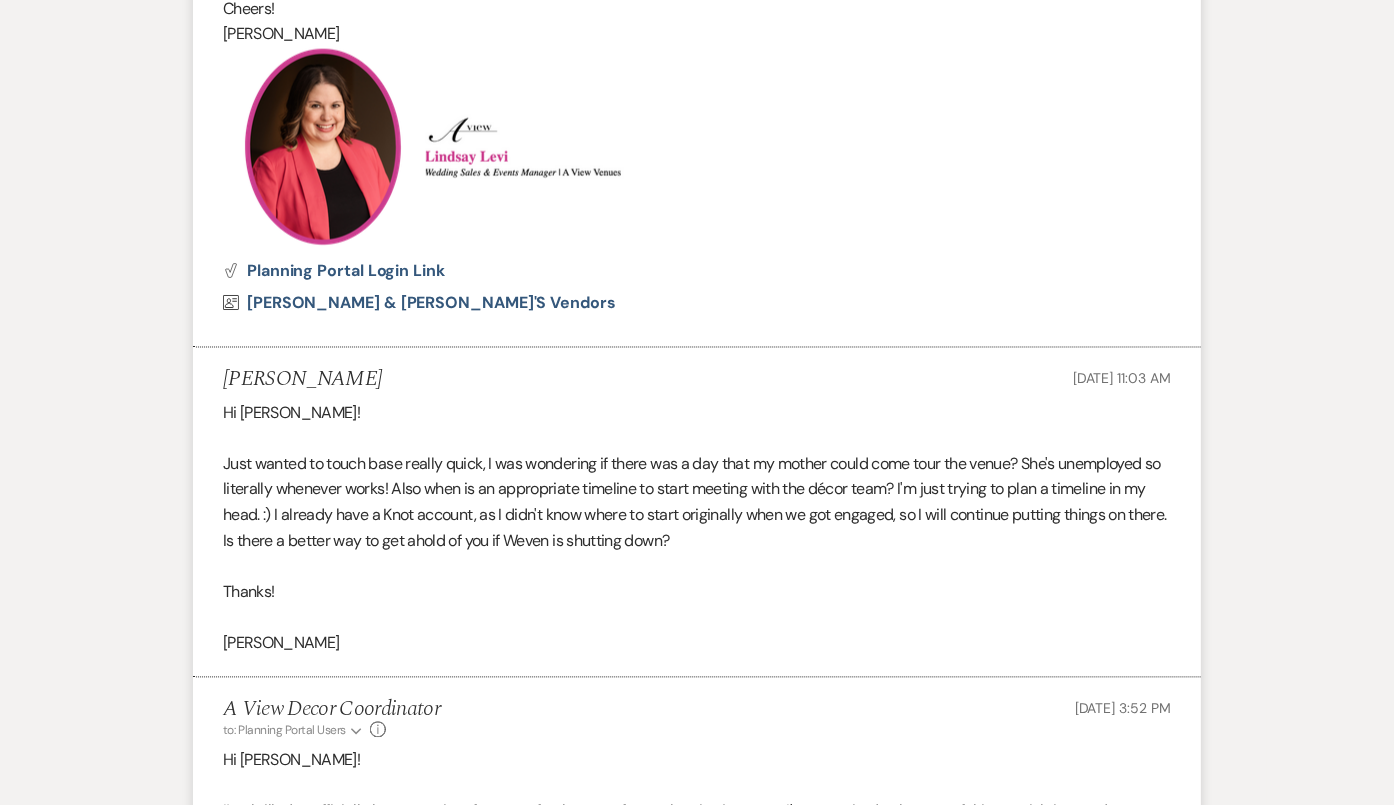 scroll, scrollTop: 1248, scrollLeft: 0, axis: vertical 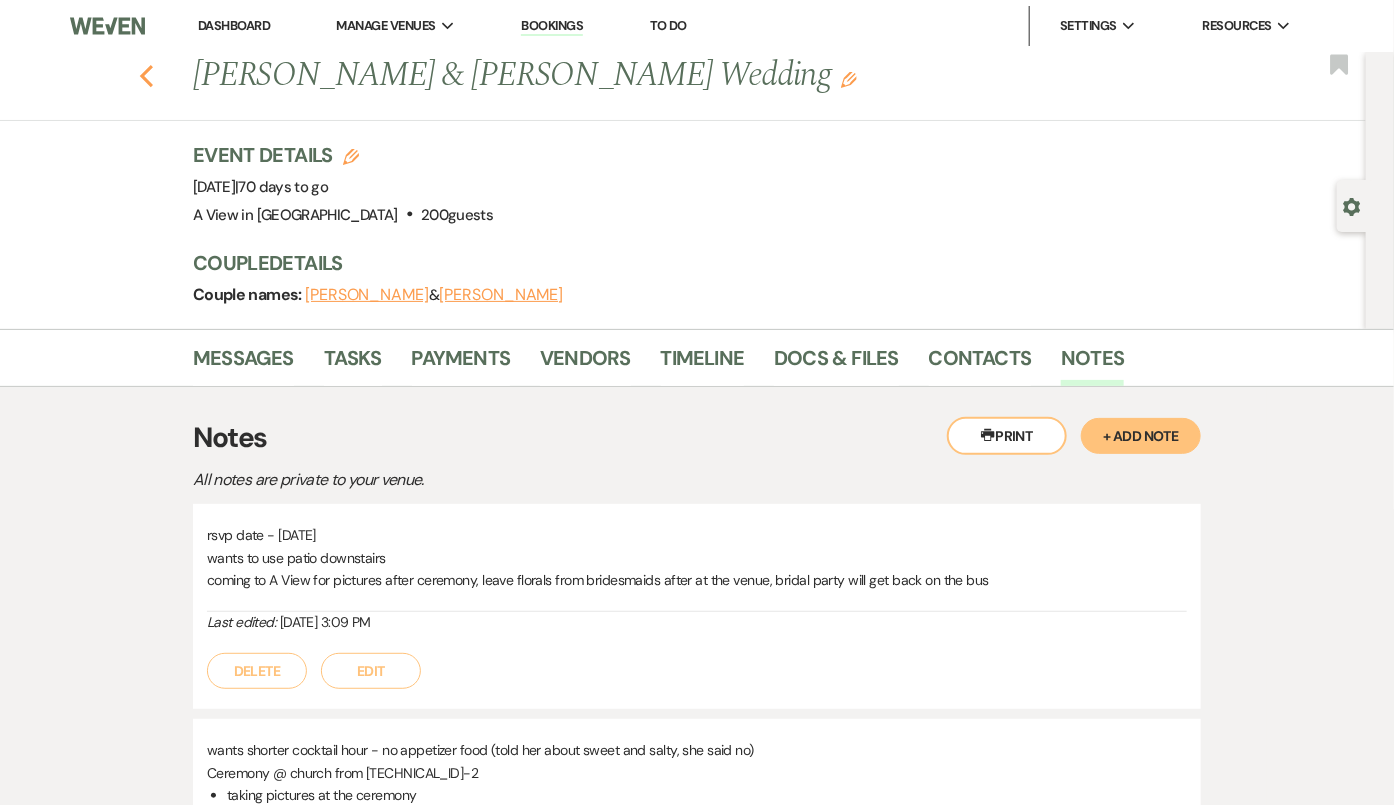 click 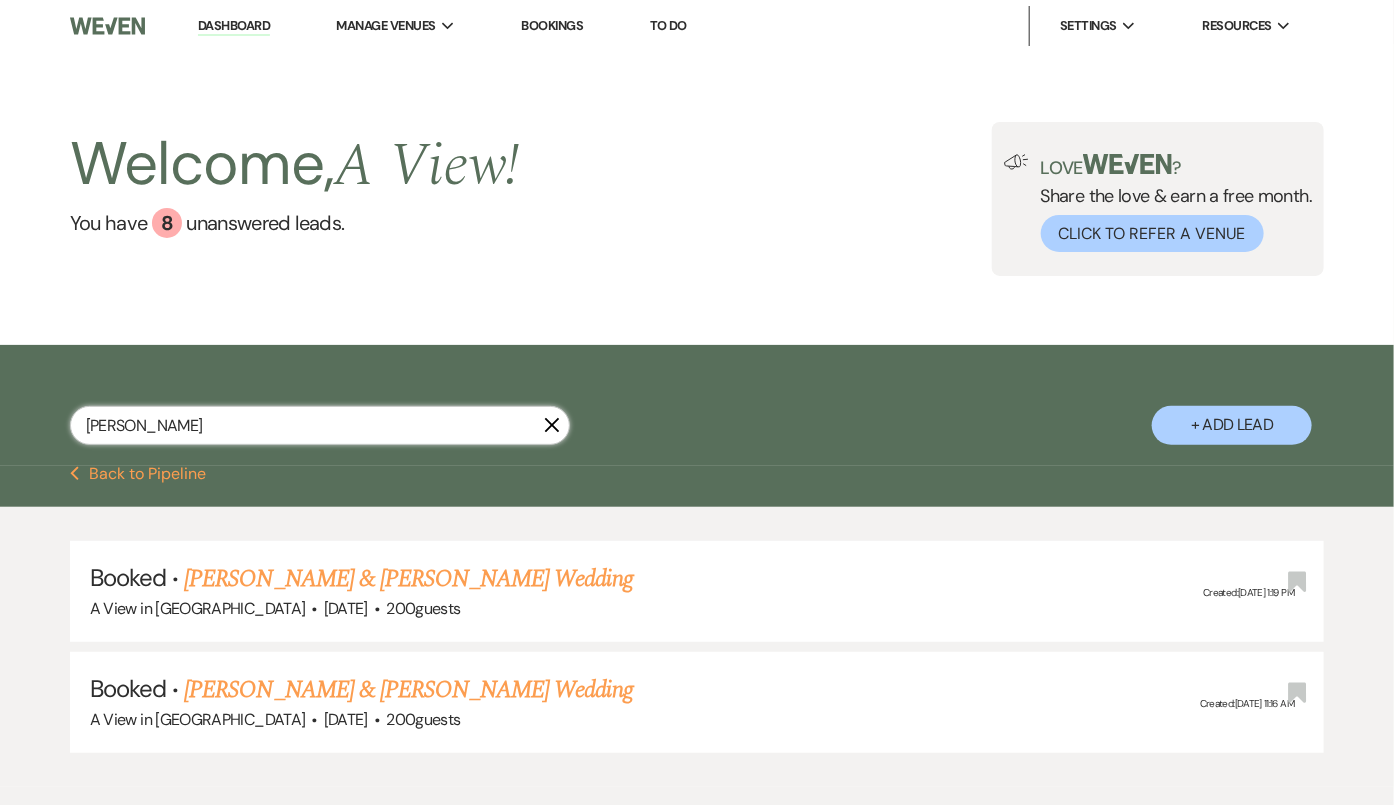 click on "harvat" at bounding box center (320, 425) 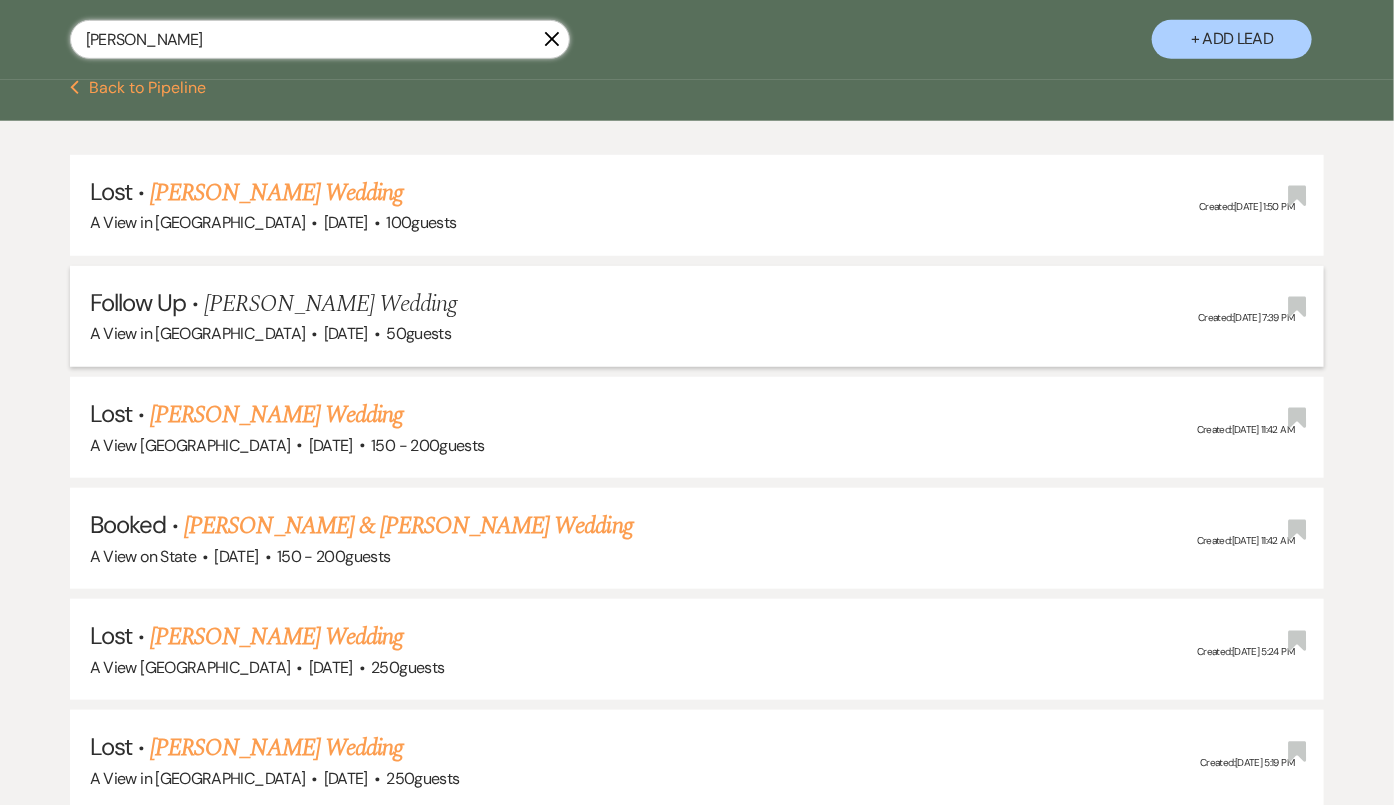 scroll, scrollTop: 570, scrollLeft: 0, axis: vertical 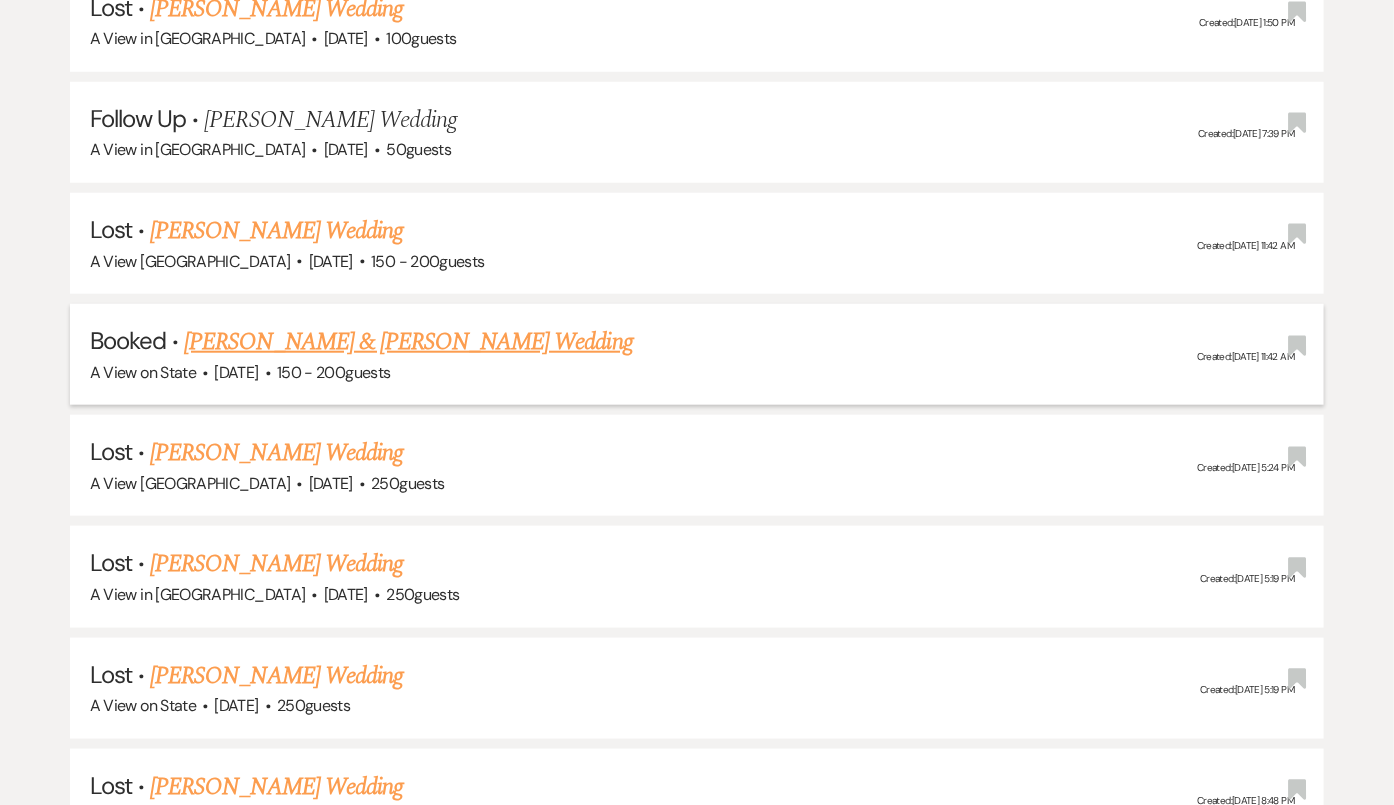 type on "kathryn" 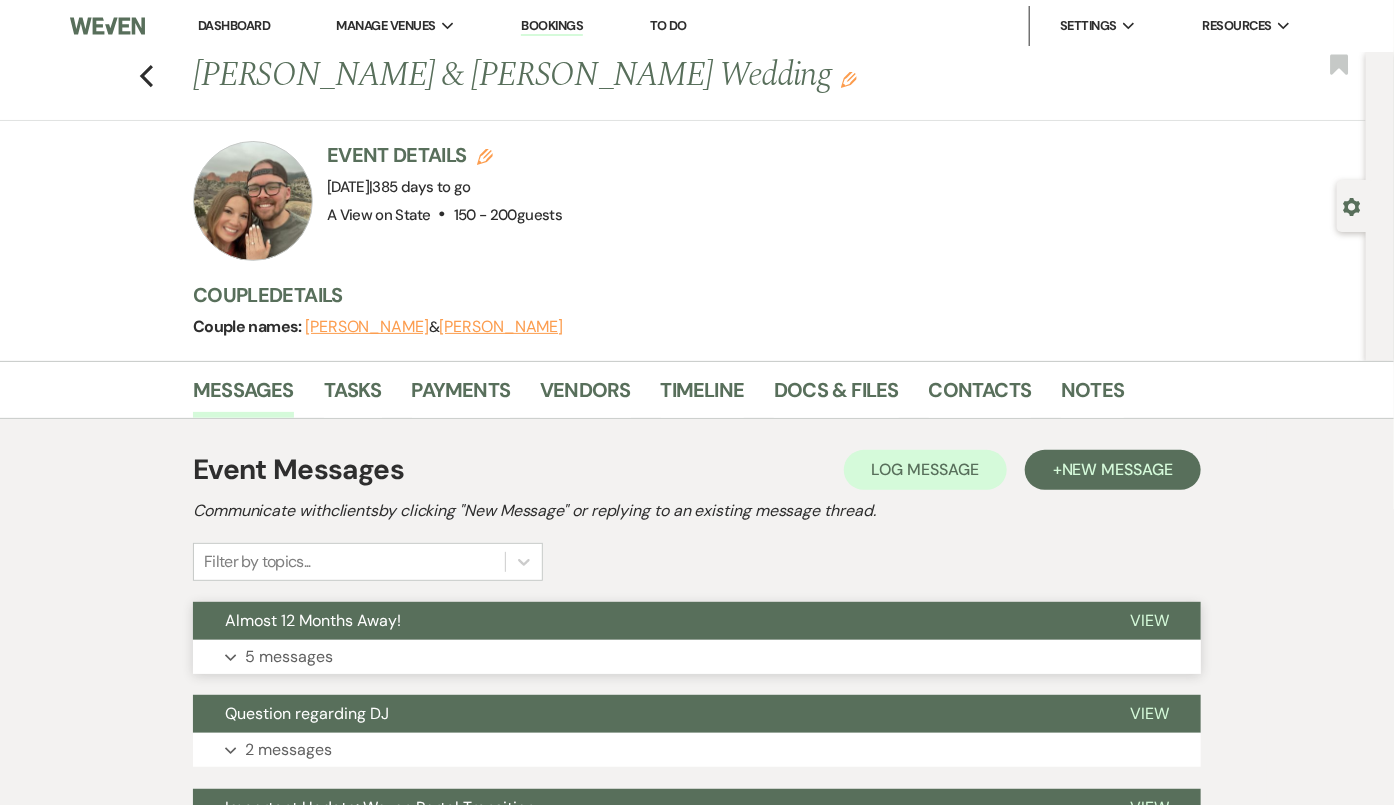 click on "Almost 12 Months Away!" at bounding box center (645, 621) 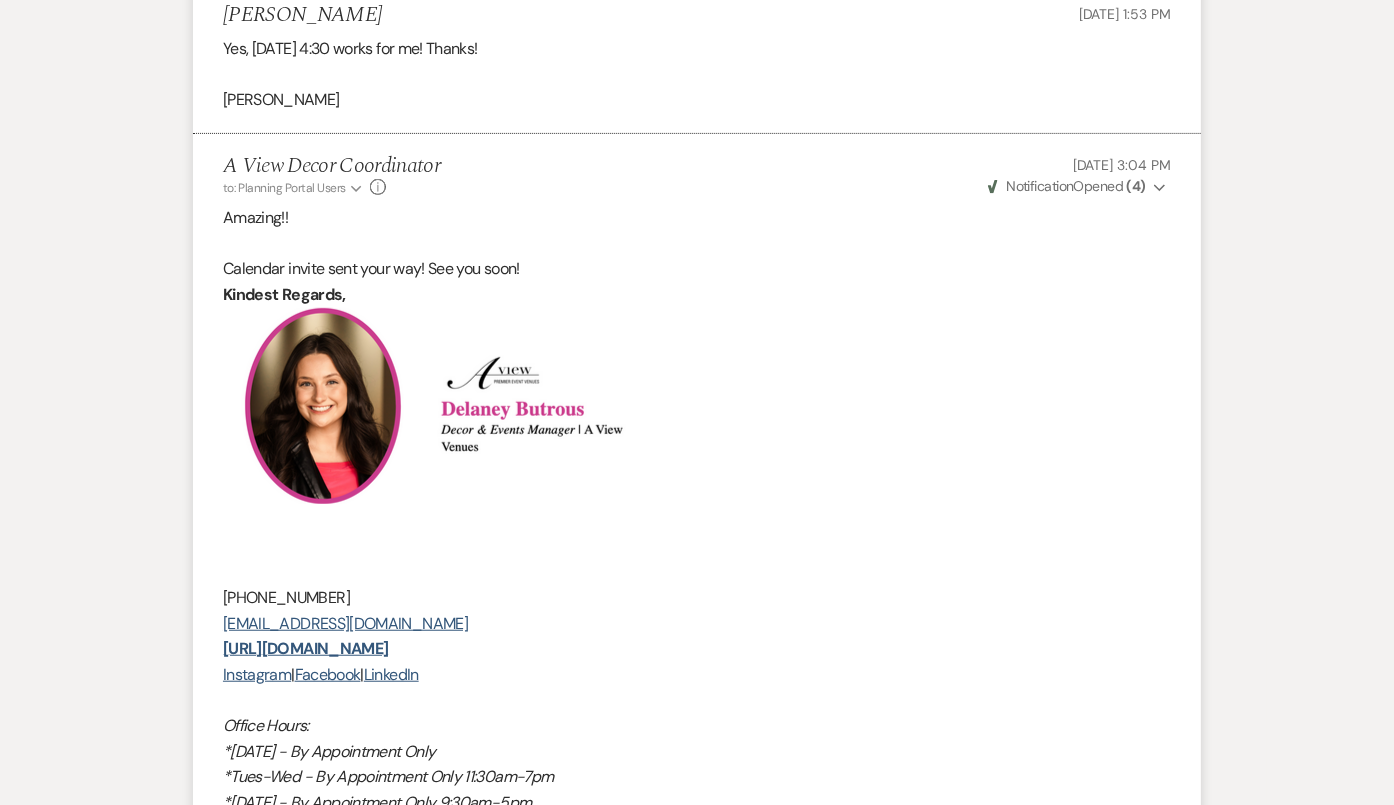 scroll, scrollTop: 3365, scrollLeft: 0, axis: vertical 